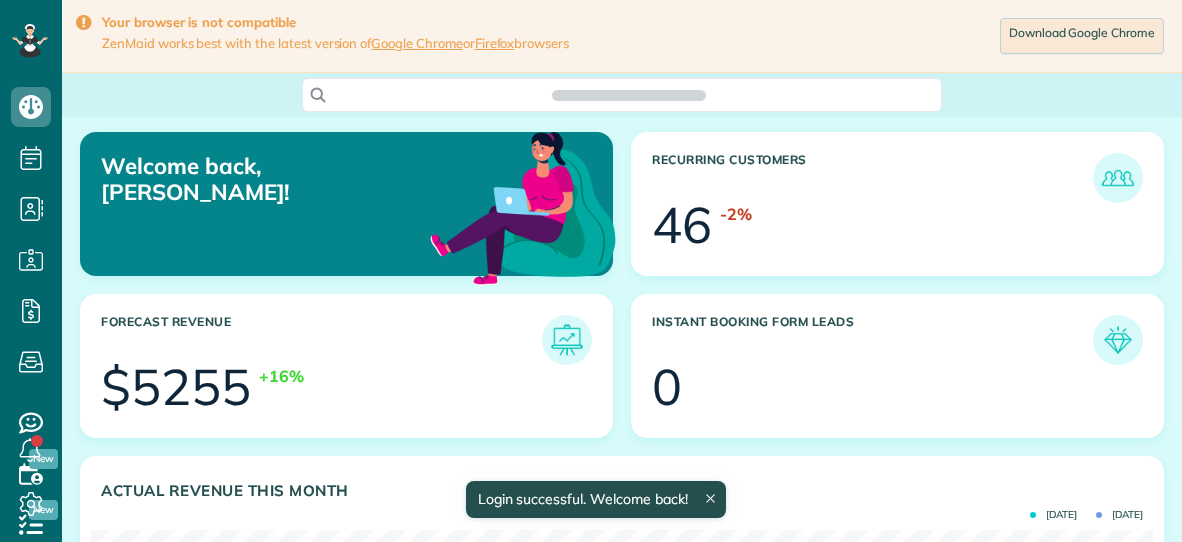 scroll, scrollTop: 0, scrollLeft: 0, axis: both 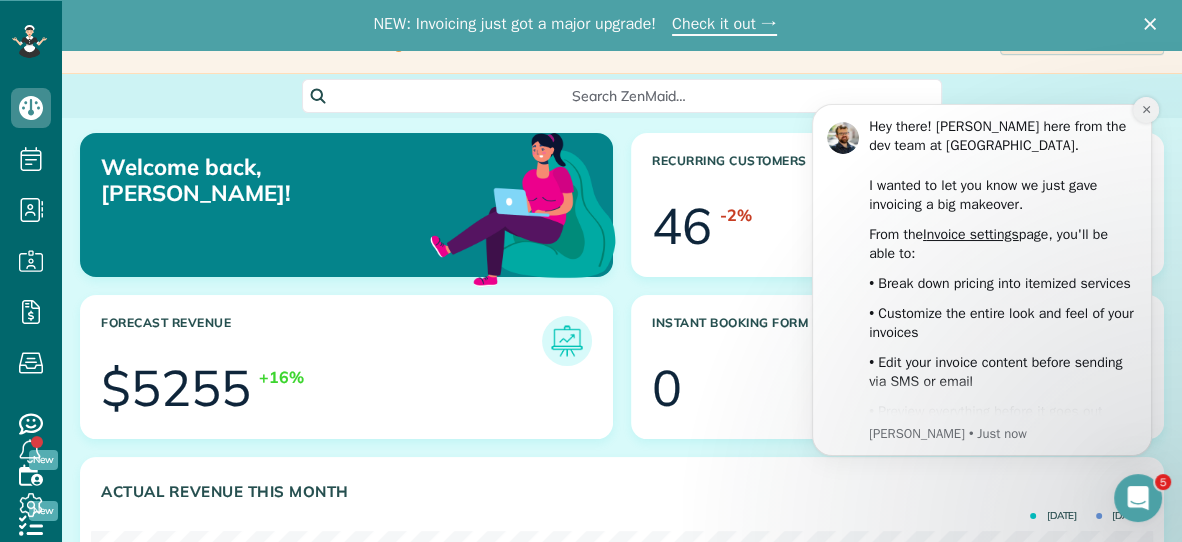click 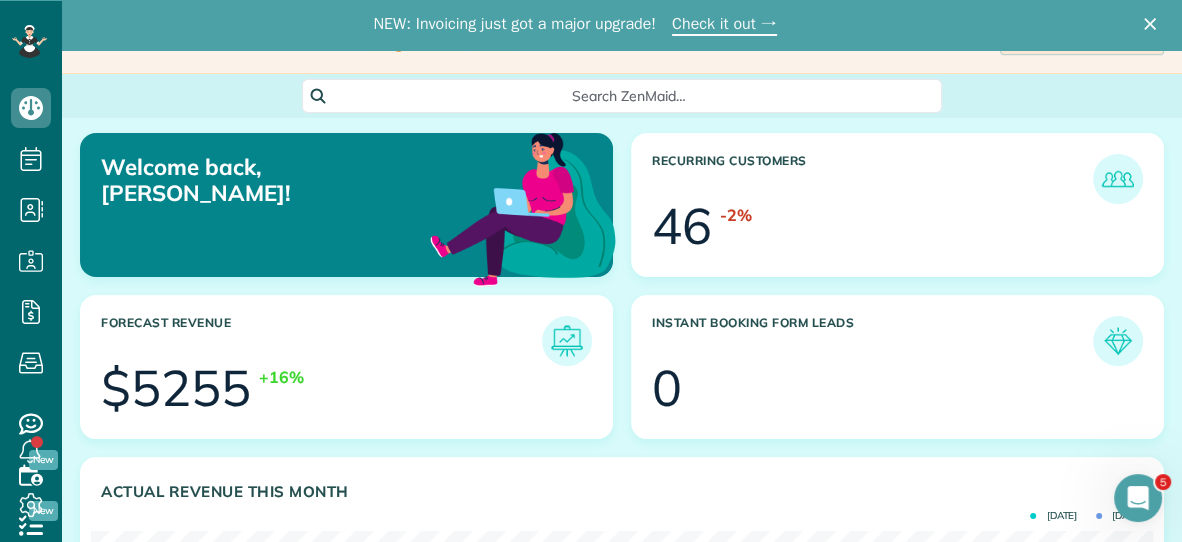 scroll, scrollTop: 0, scrollLeft: 0, axis: both 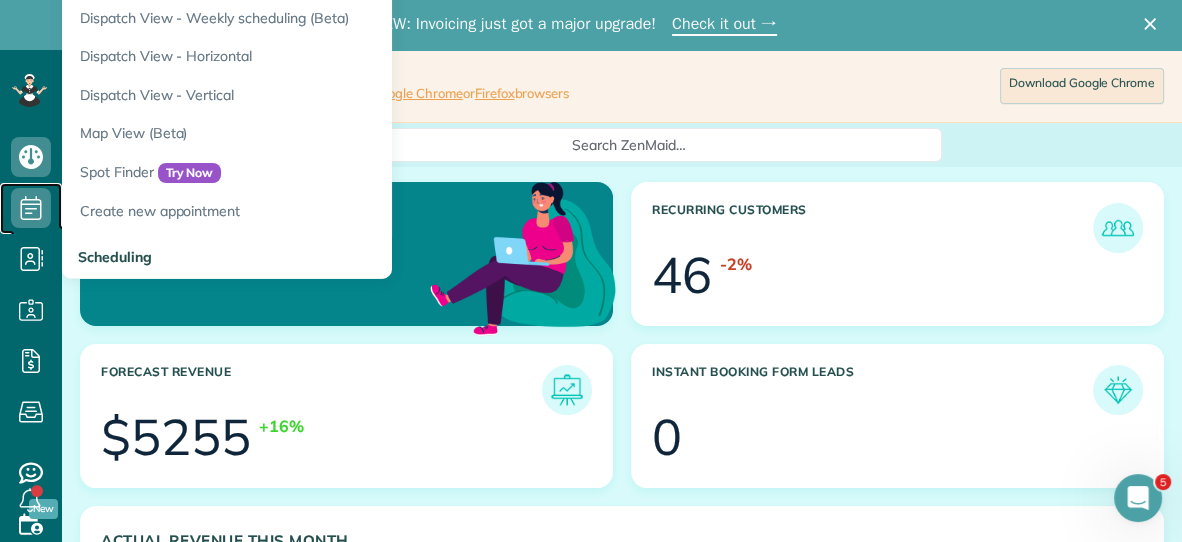 click 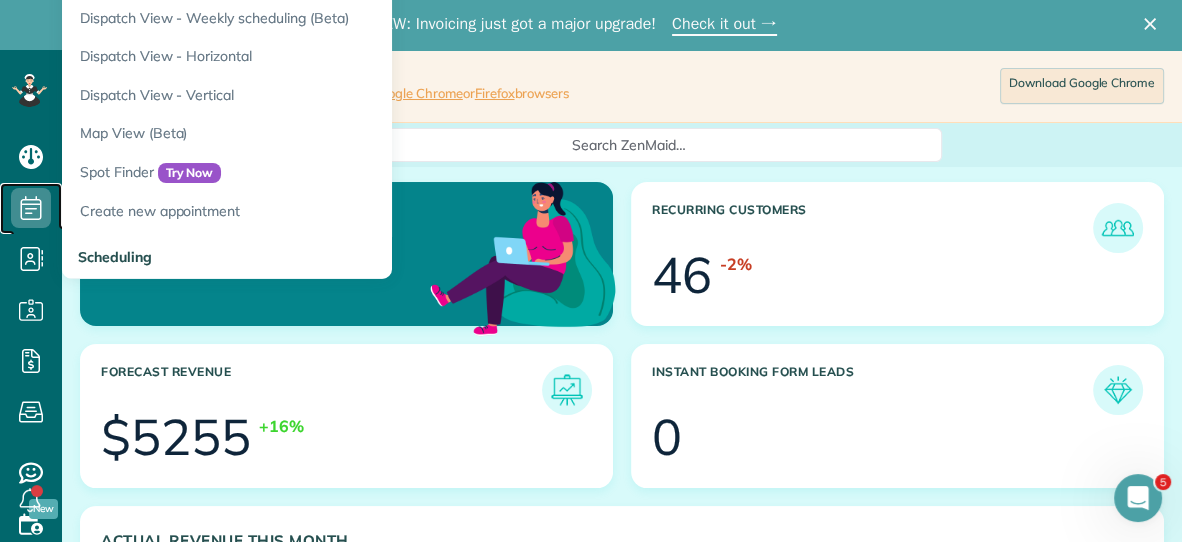 click 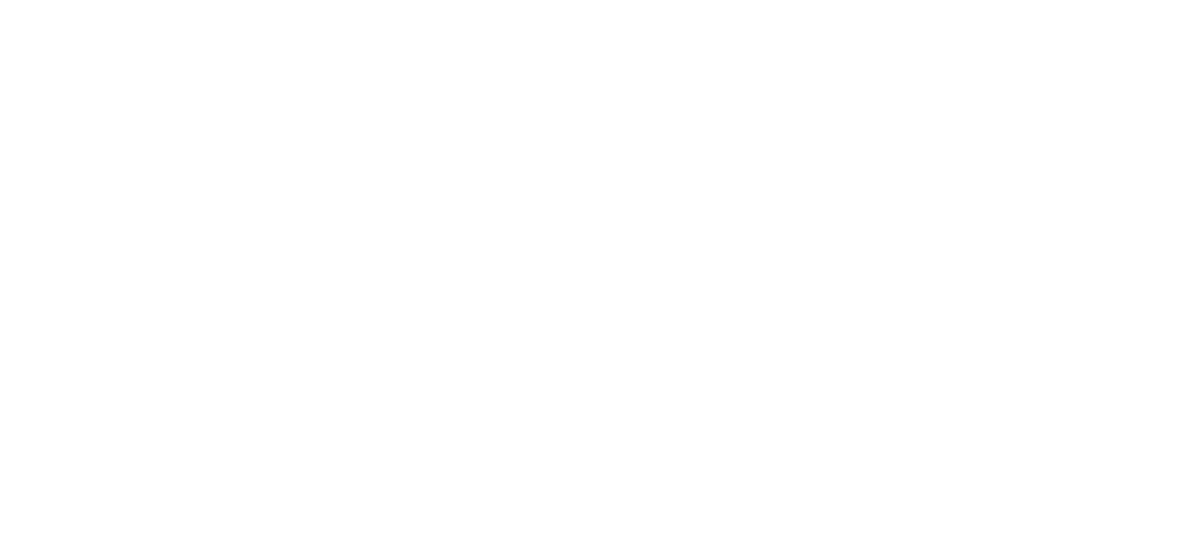 scroll, scrollTop: 0, scrollLeft: 0, axis: both 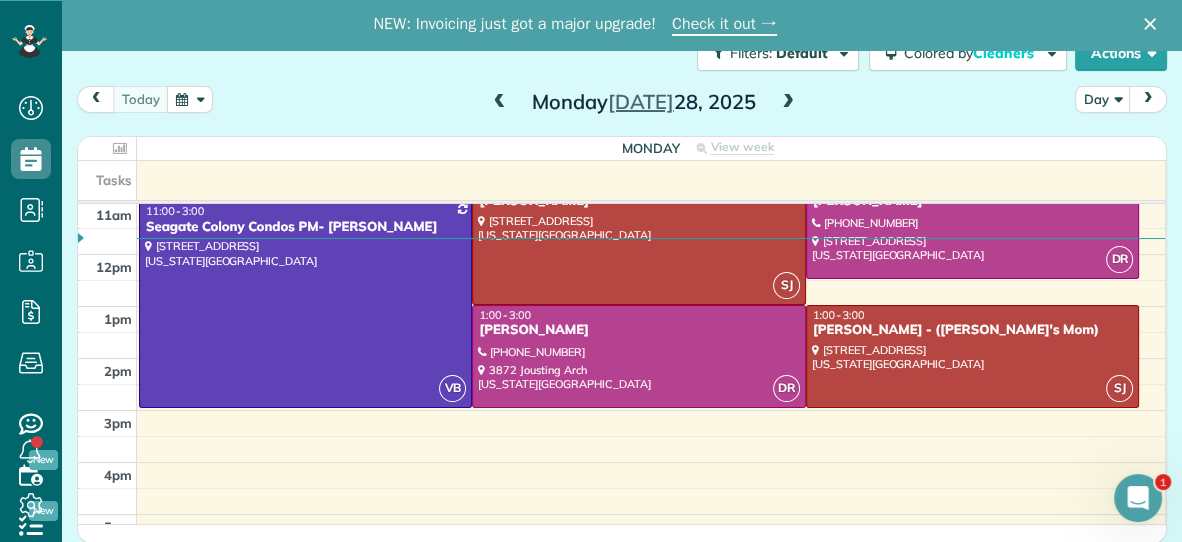 click at bounding box center (788, 103) 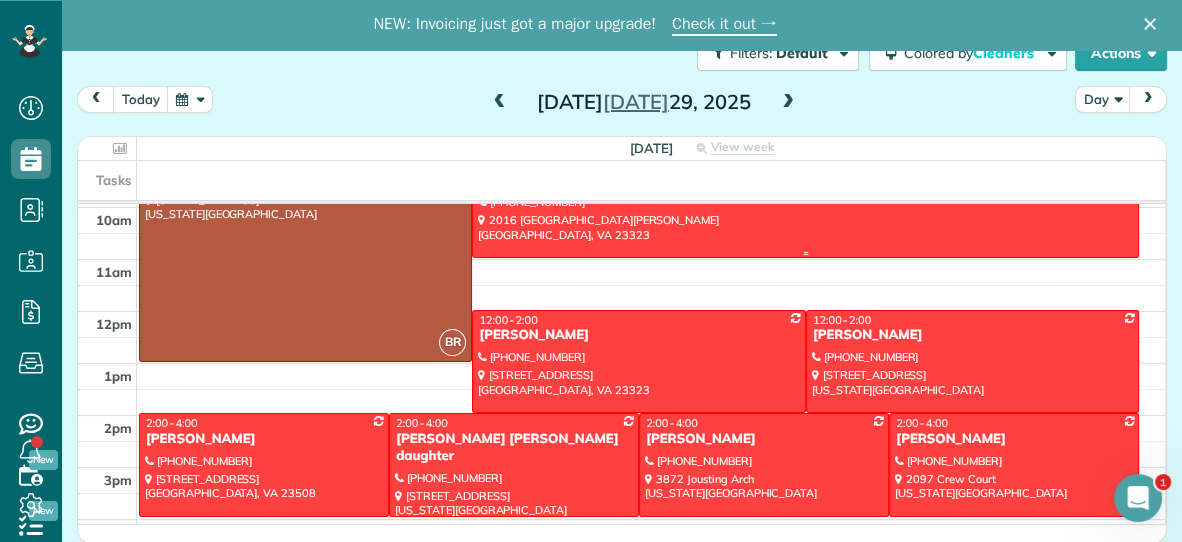scroll, scrollTop: 151, scrollLeft: 0, axis: vertical 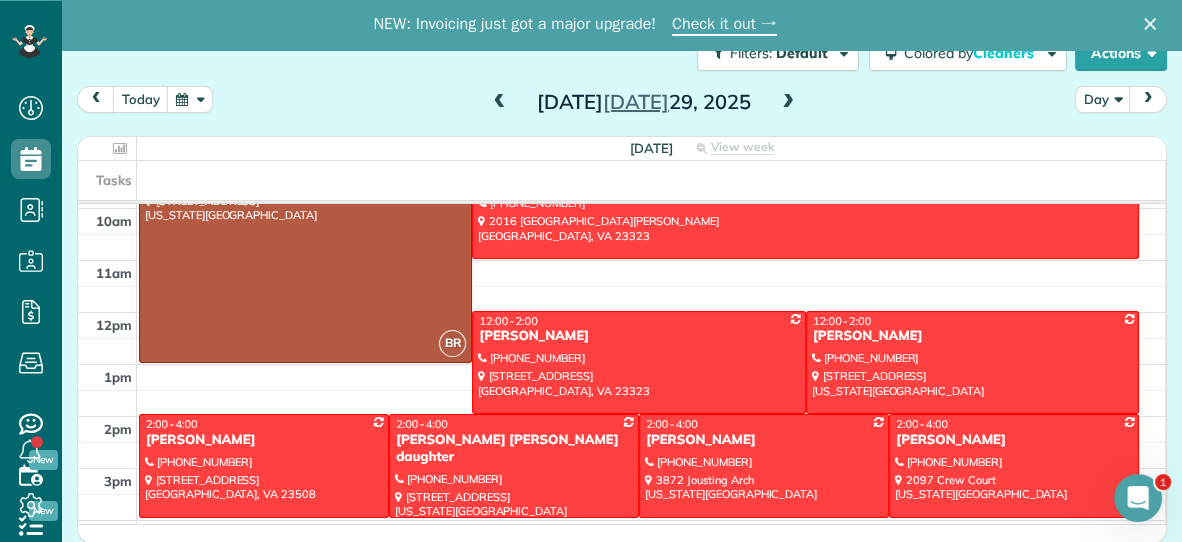 click at bounding box center [500, 103] 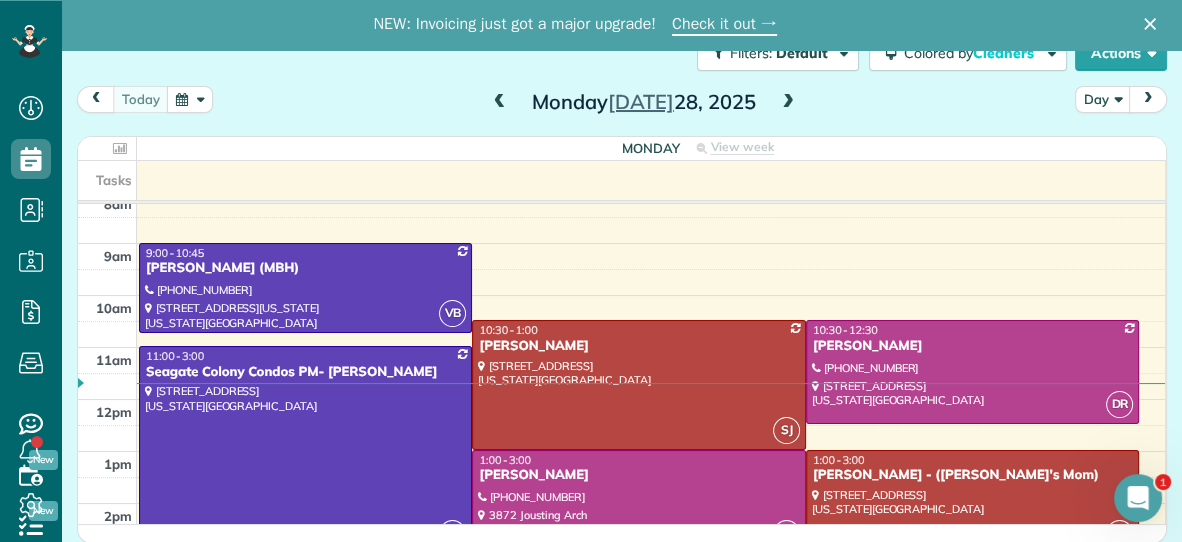 scroll, scrollTop: 53, scrollLeft: 0, axis: vertical 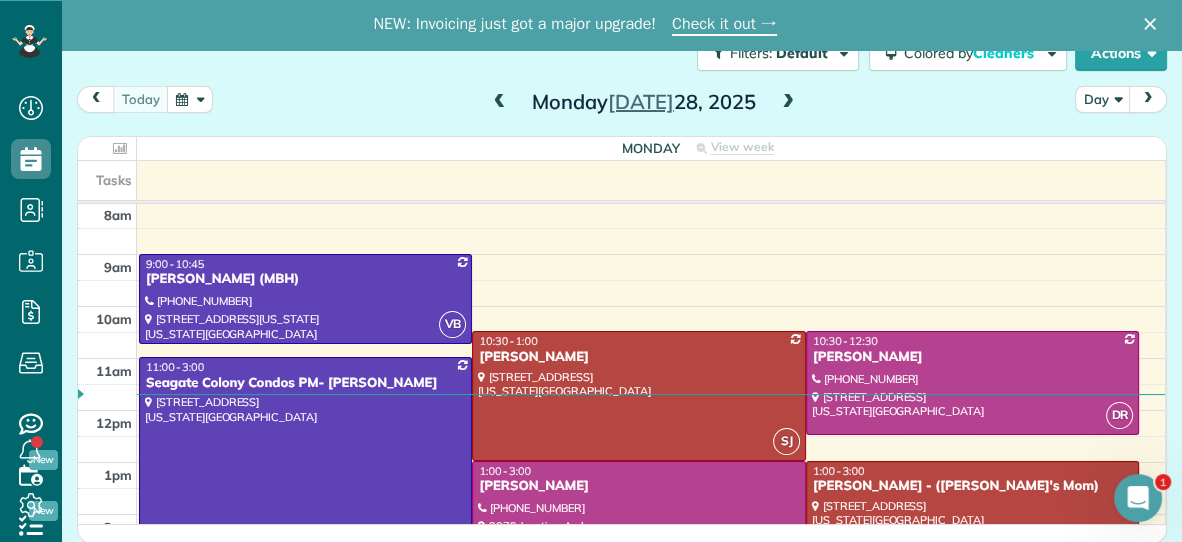 click at bounding box center [788, 103] 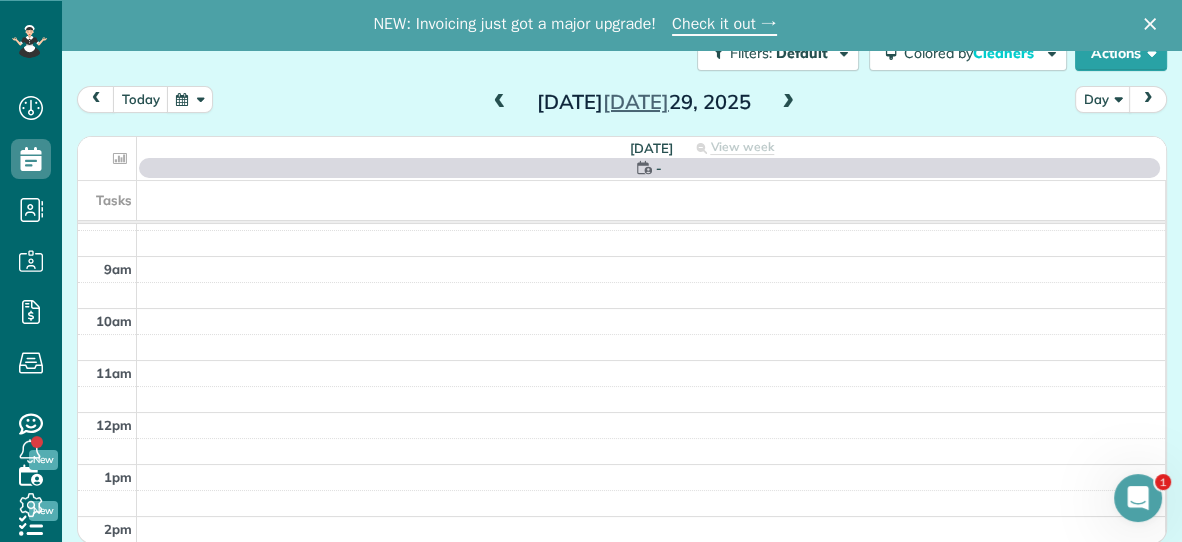 scroll, scrollTop: 72, scrollLeft: 0, axis: vertical 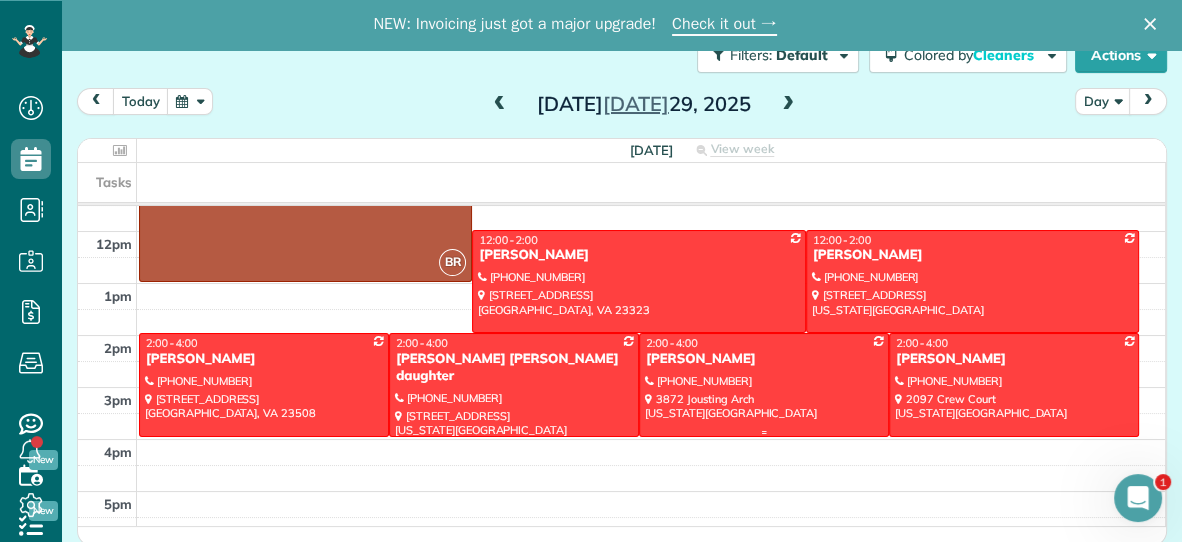 click at bounding box center (764, 384) 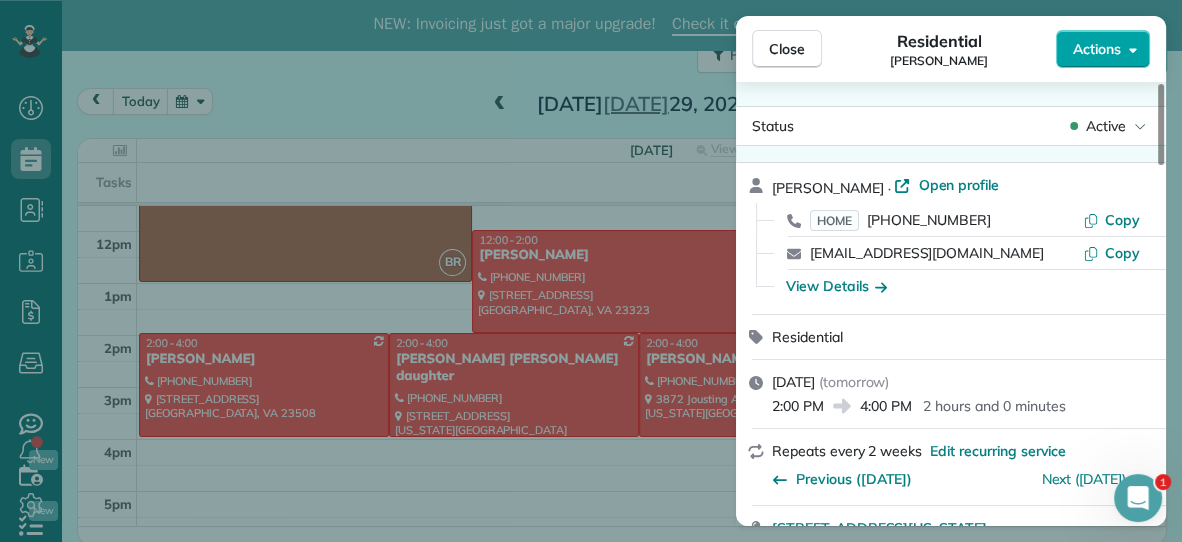 click on "Actions" at bounding box center [1097, 49] 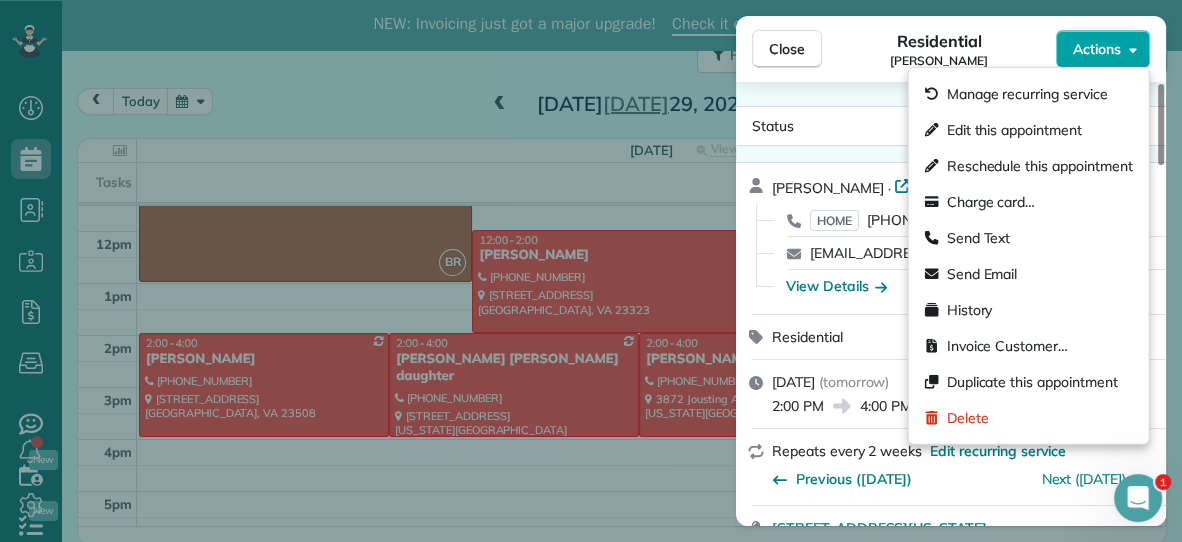 click on "Actions" at bounding box center (1097, 49) 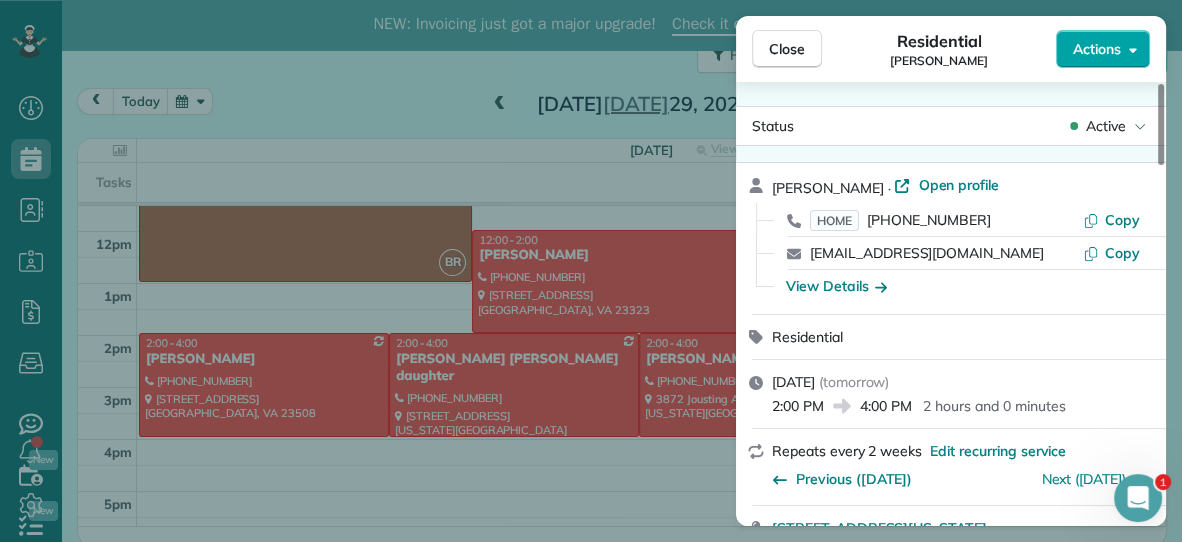 click on "Actions" at bounding box center [1097, 49] 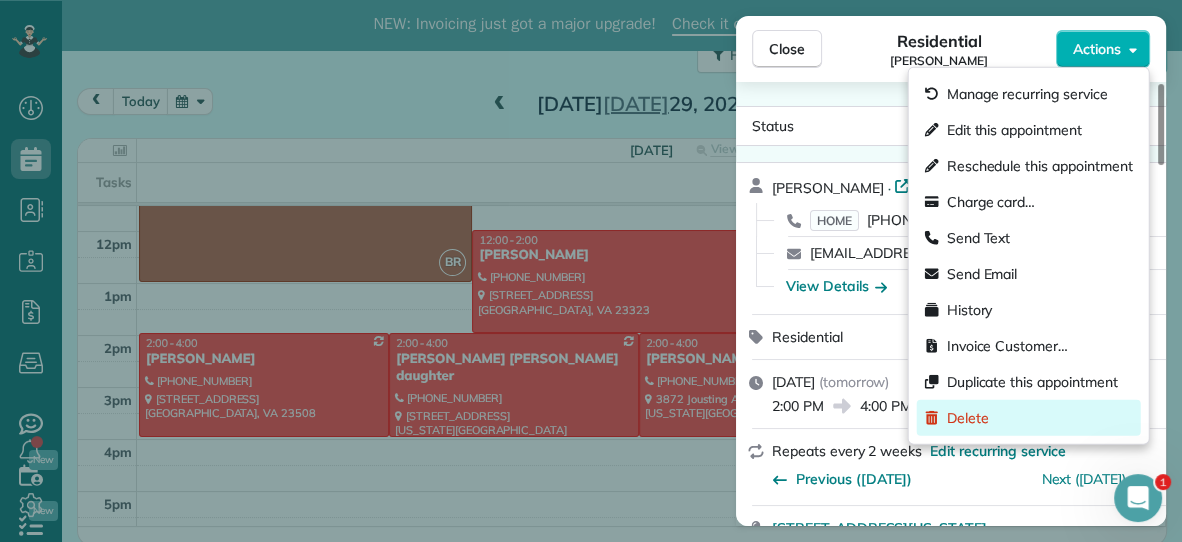 click on "Delete" at bounding box center (968, 418) 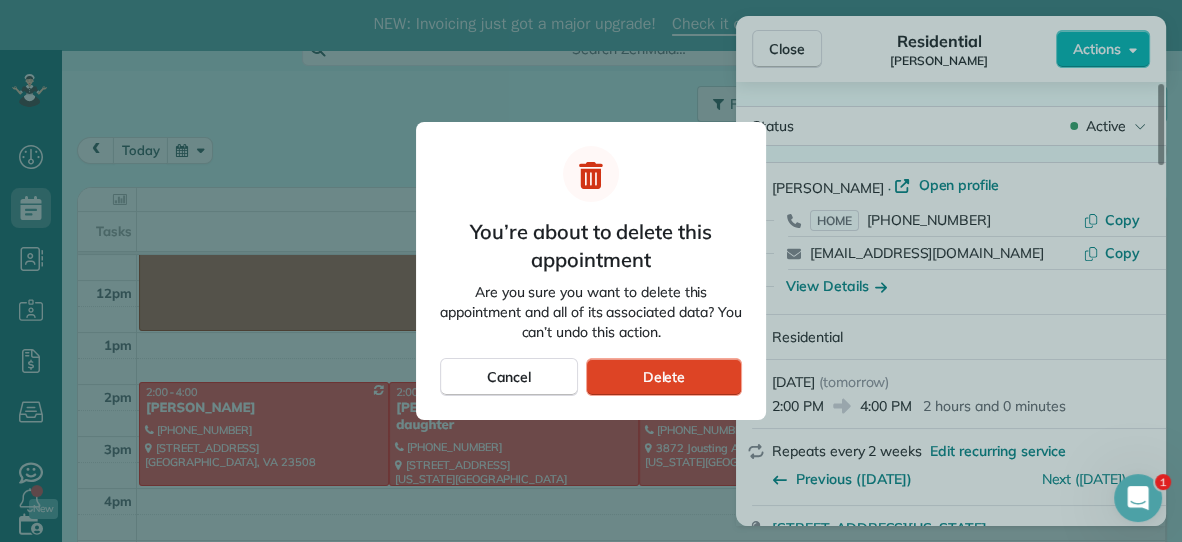 click on "Delete" at bounding box center (664, 377) 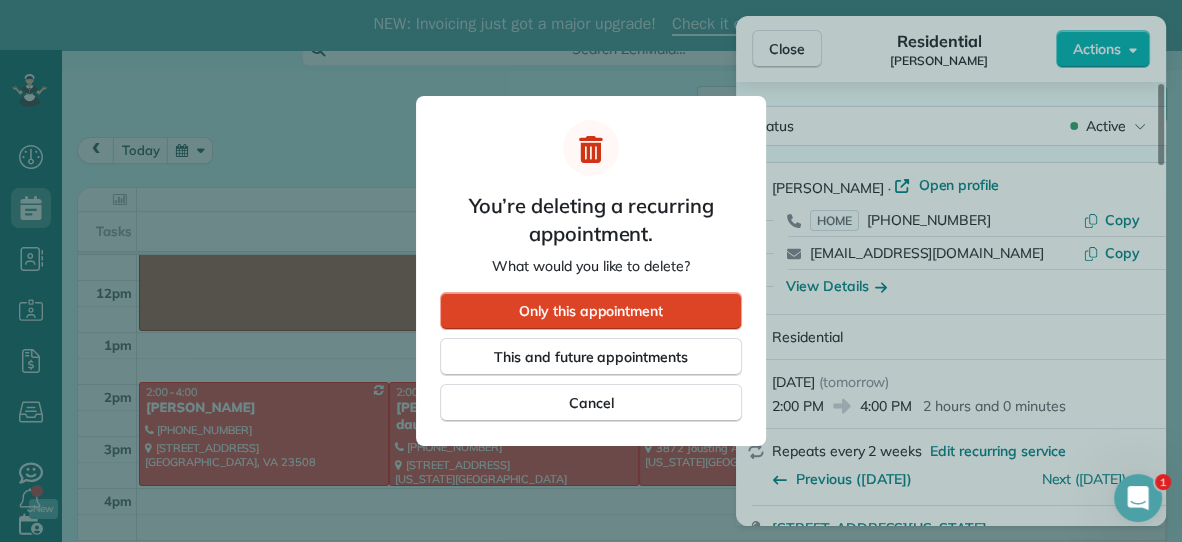 click on "Only this appointment" at bounding box center (591, 311) 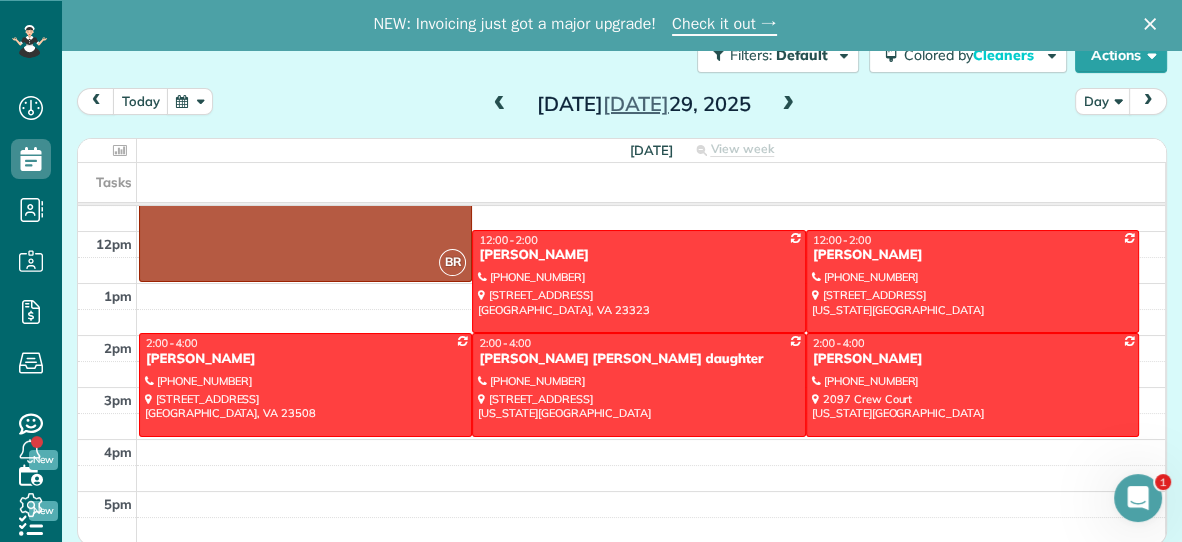 click at bounding box center [788, 105] 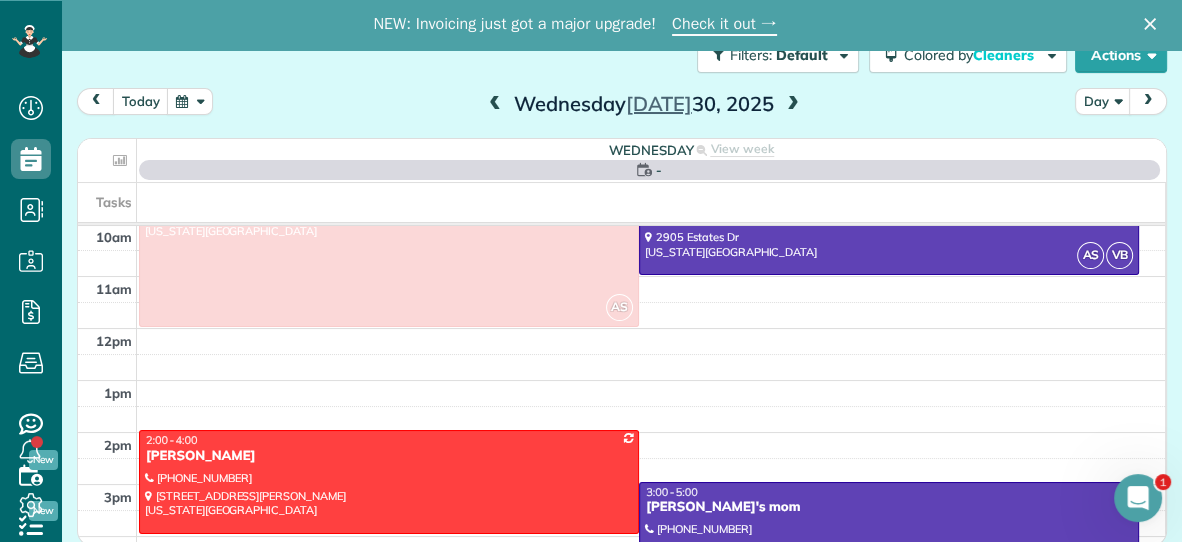 scroll, scrollTop: 150, scrollLeft: 0, axis: vertical 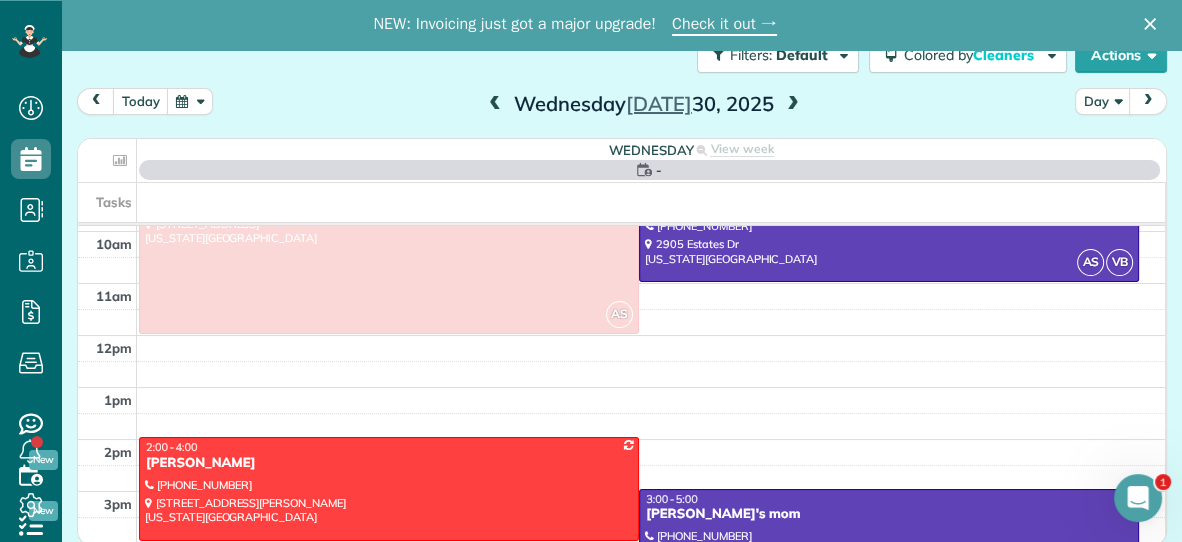 click at bounding box center (793, 105) 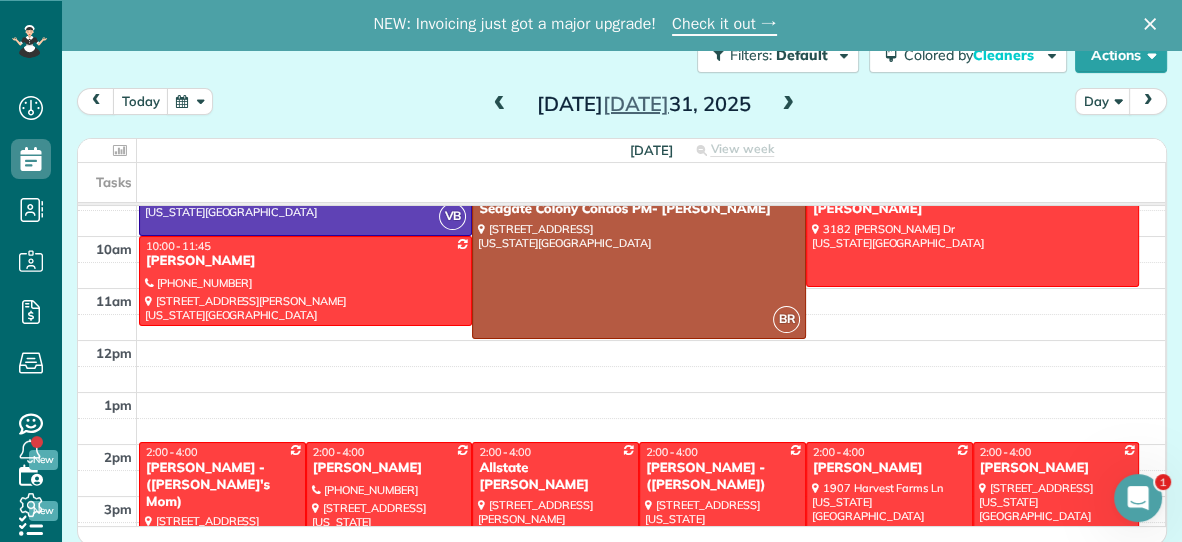 scroll, scrollTop: 122, scrollLeft: 0, axis: vertical 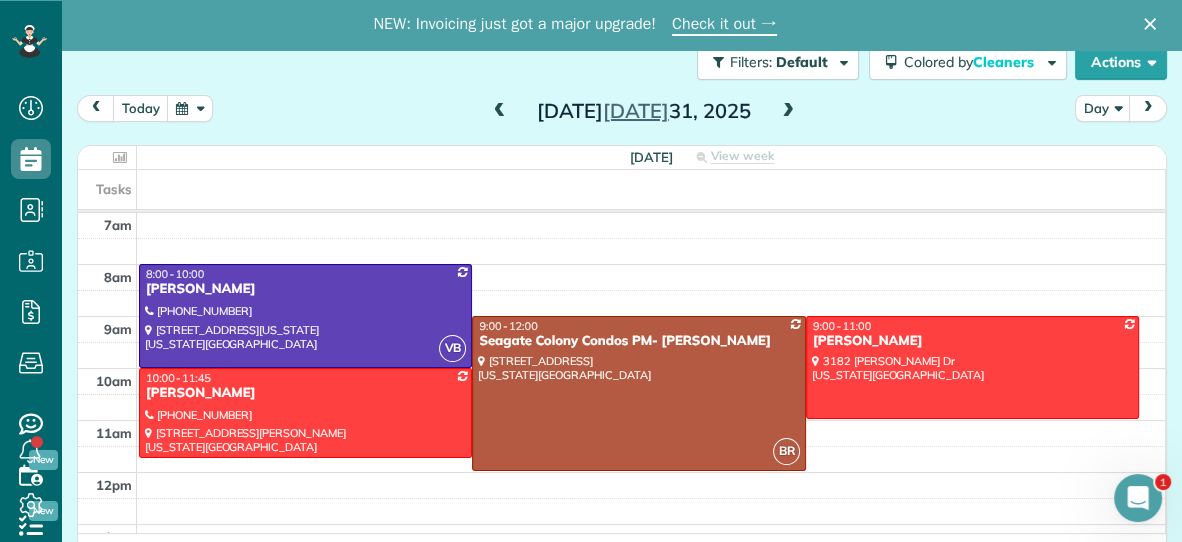click at bounding box center [788, 112] 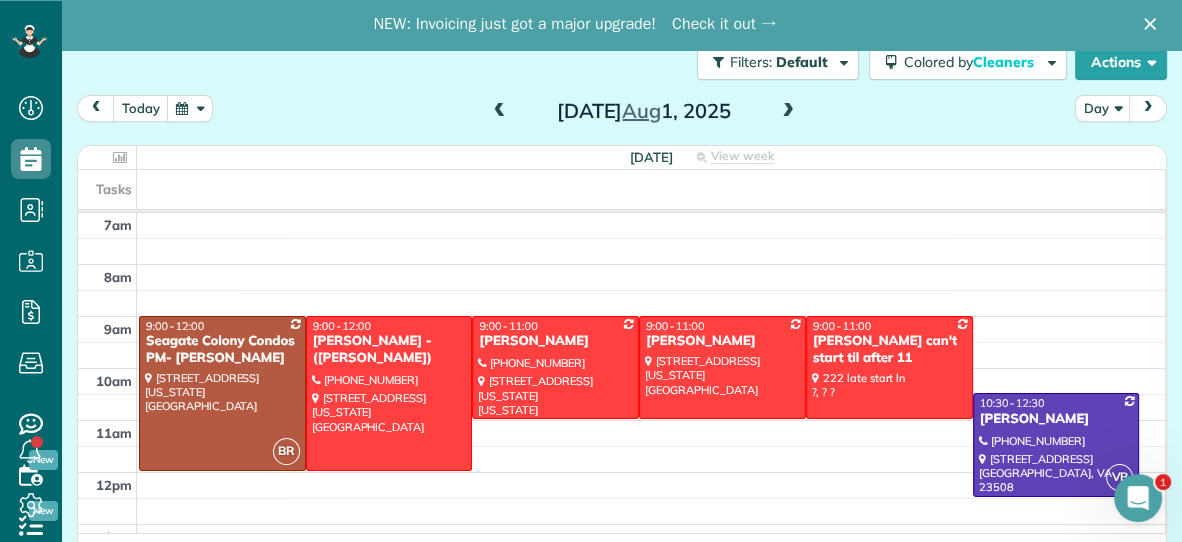 click on "Check it out →" at bounding box center (724, 25) 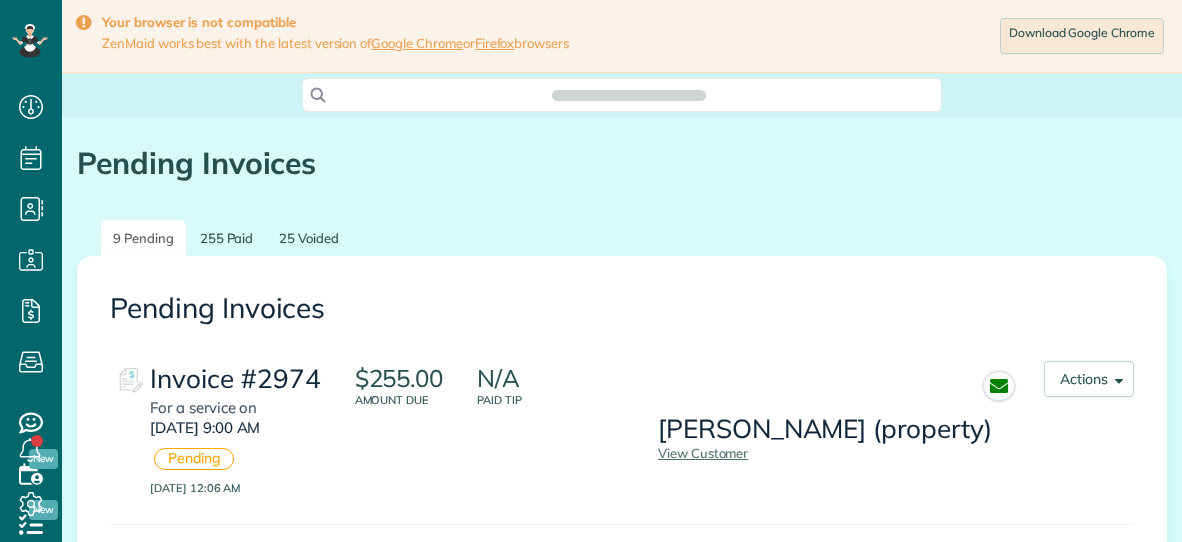 scroll, scrollTop: 0, scrollLeft: 0, axis: both 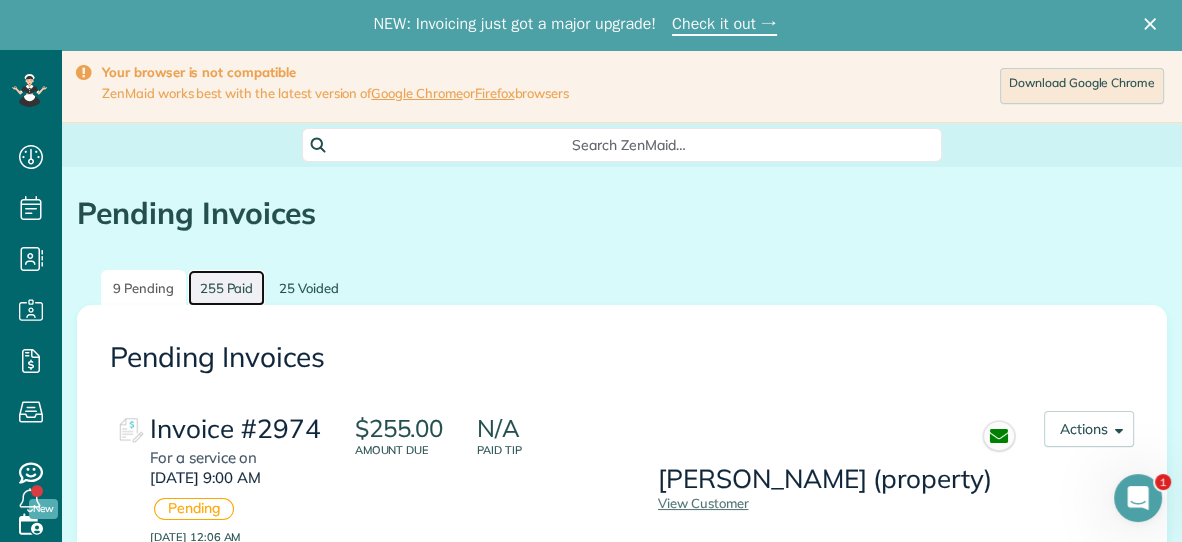 click on "255 Paid" at bounding box center [227, 288] 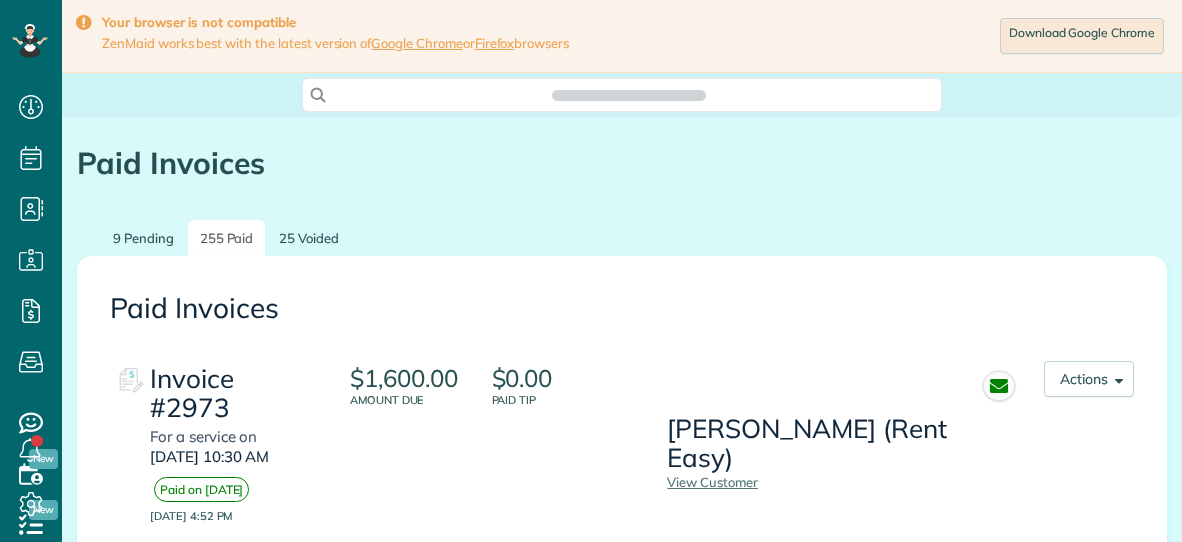 scroll, scrollTop: 0, scrollLeft: 0, axis: both 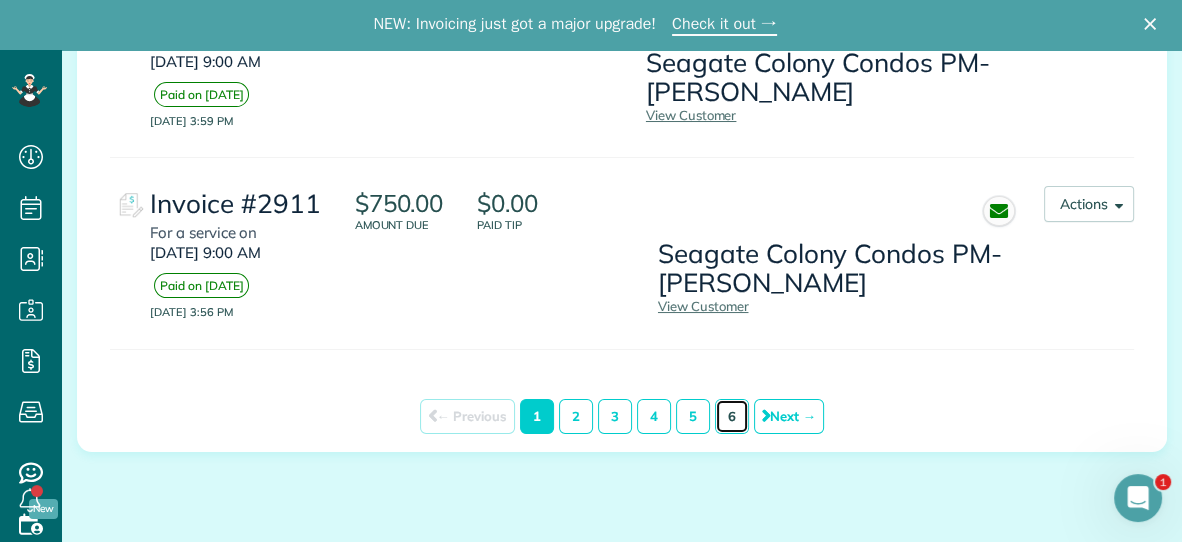 click on "6" at bounding box center (732, 416) 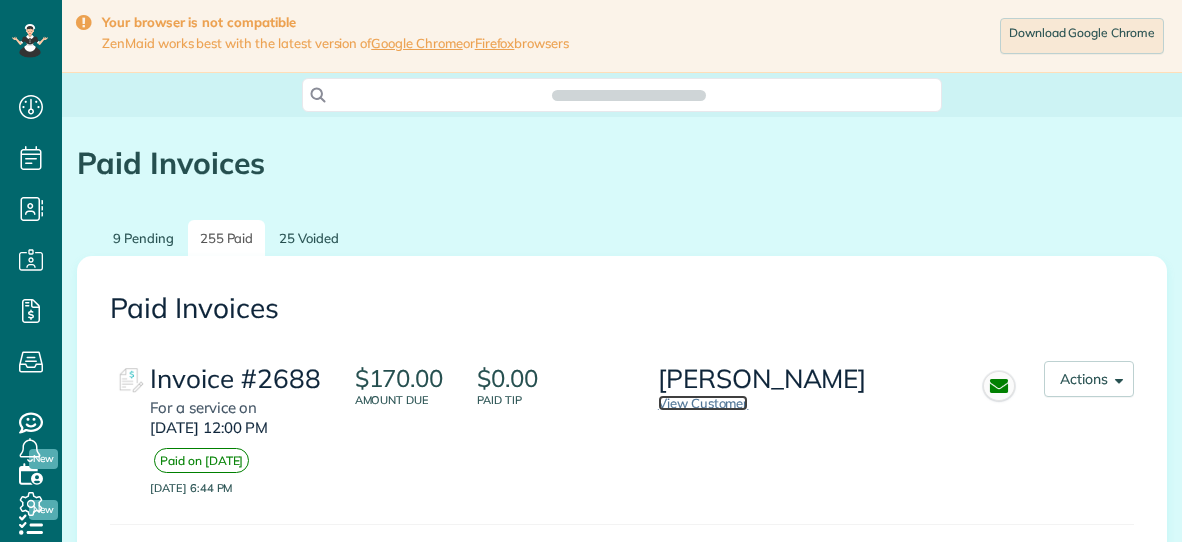 click on "View Customer" at bounding box center [703, 403] 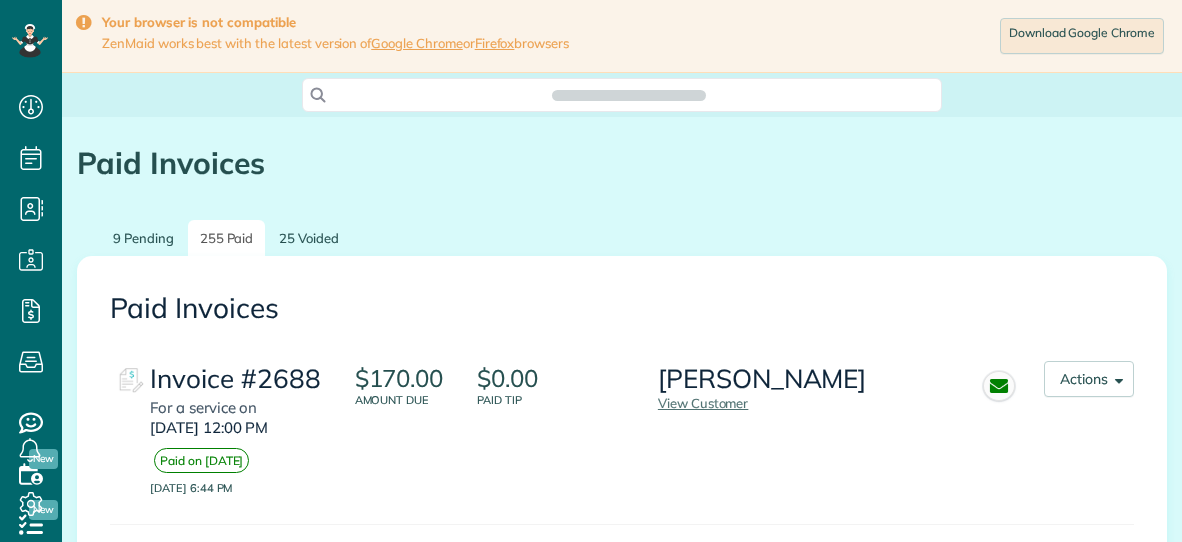 scroll, scrollTop: 0, scrollLeft: 0, axis: both 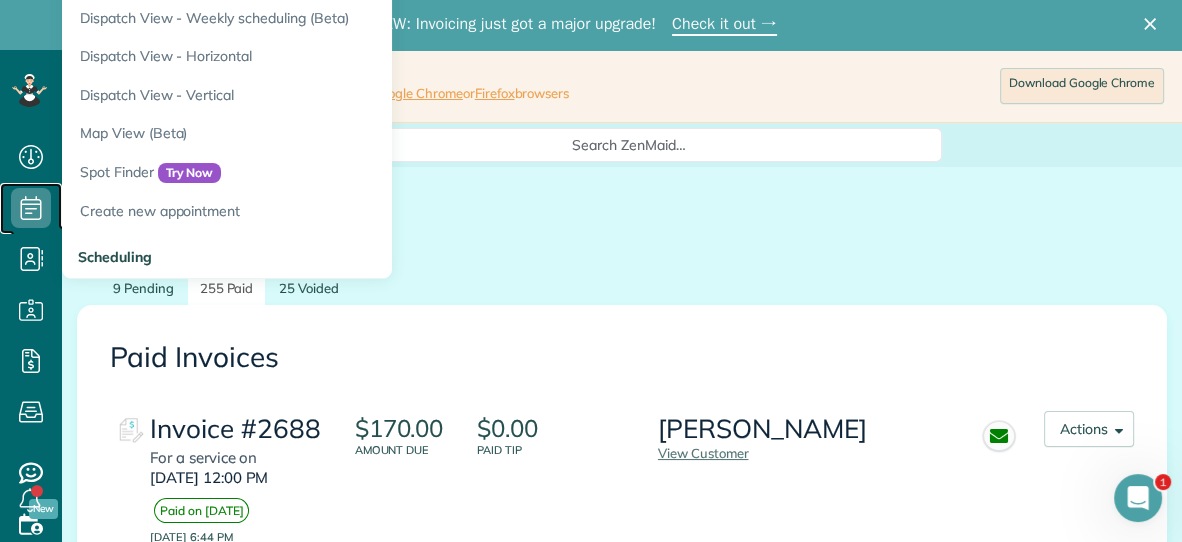click 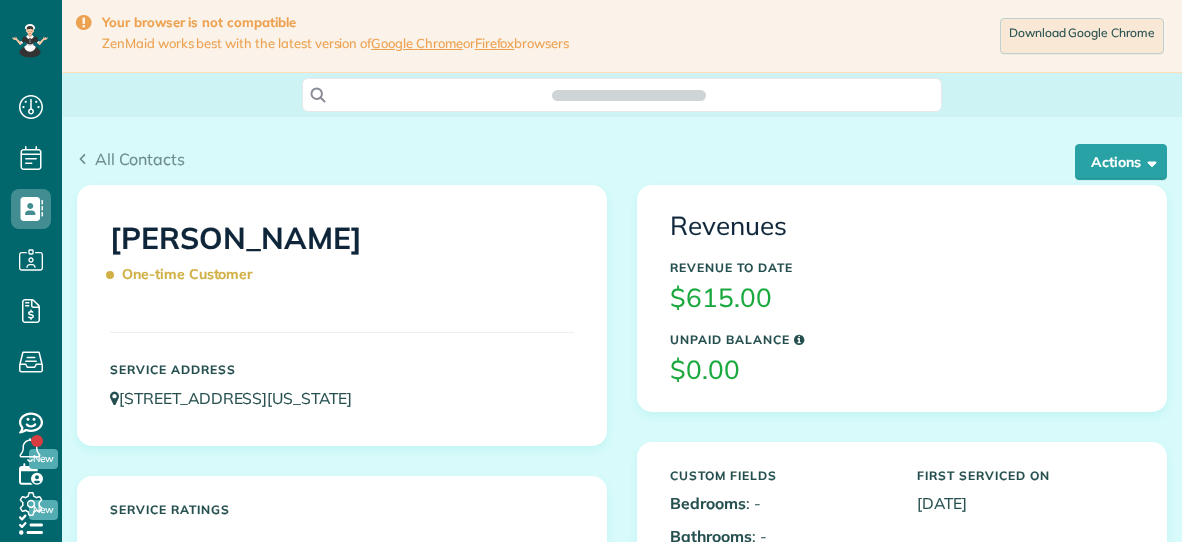 scroll, scrollTop: 0, scrollLeft: 0, axis: both 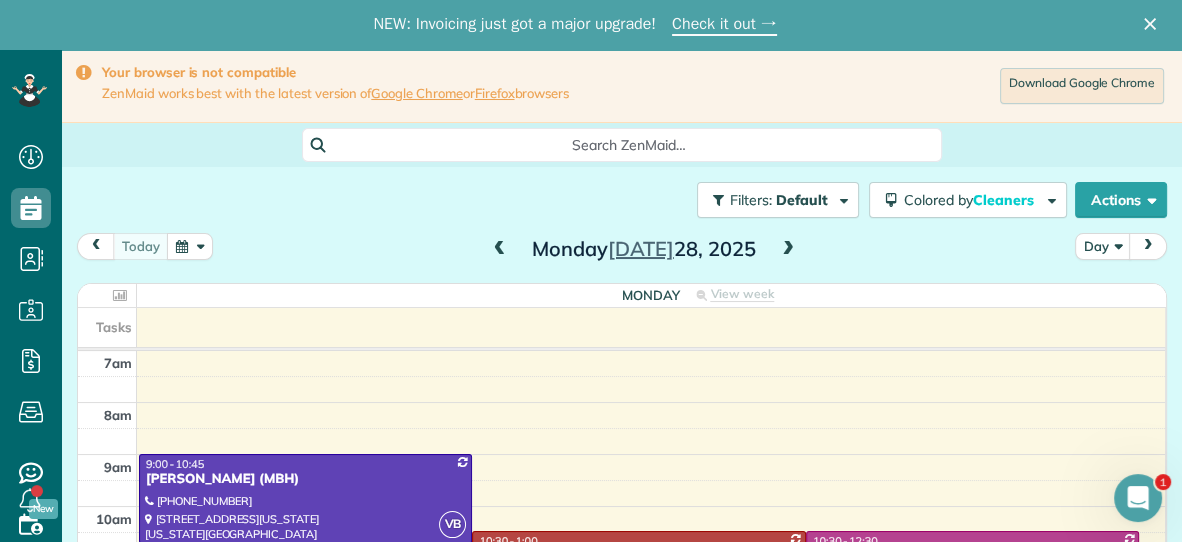 click at bounding box center (500, 250) 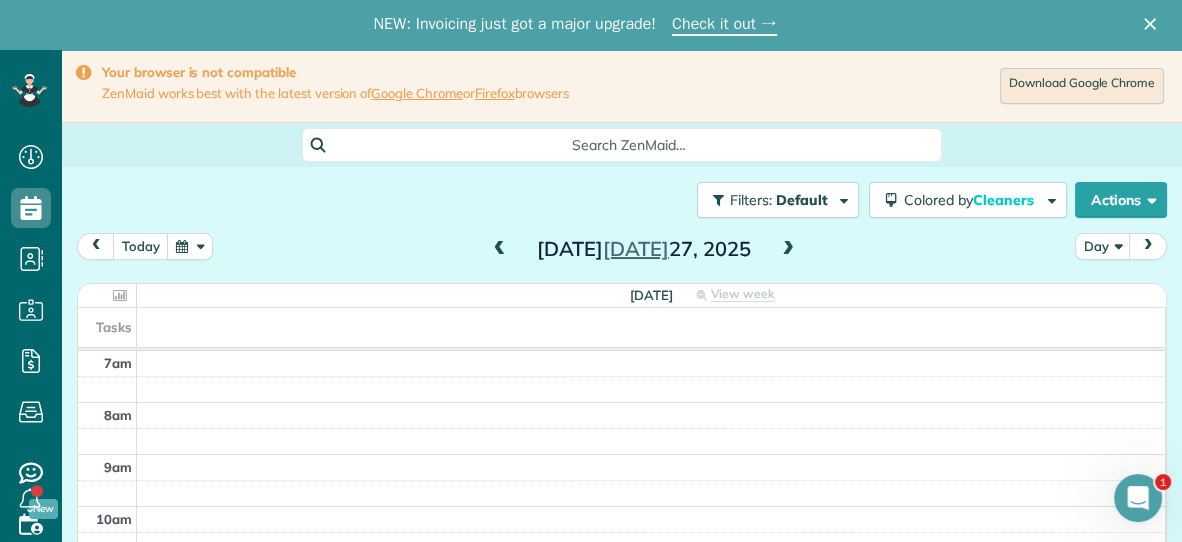 click at bounding box center [500, 250] 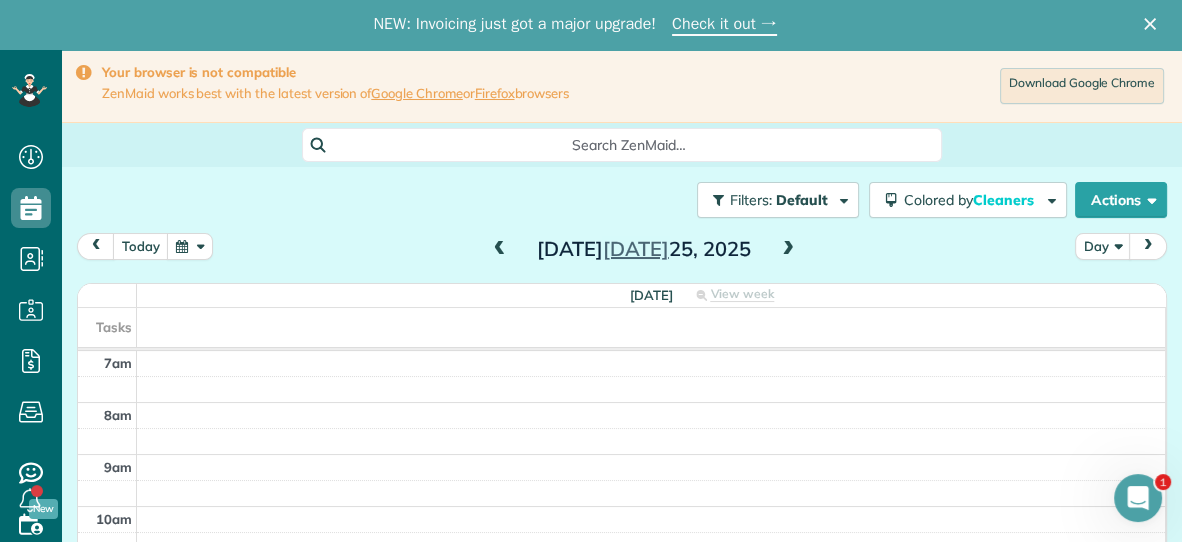 click at bounding box center (500, 250) 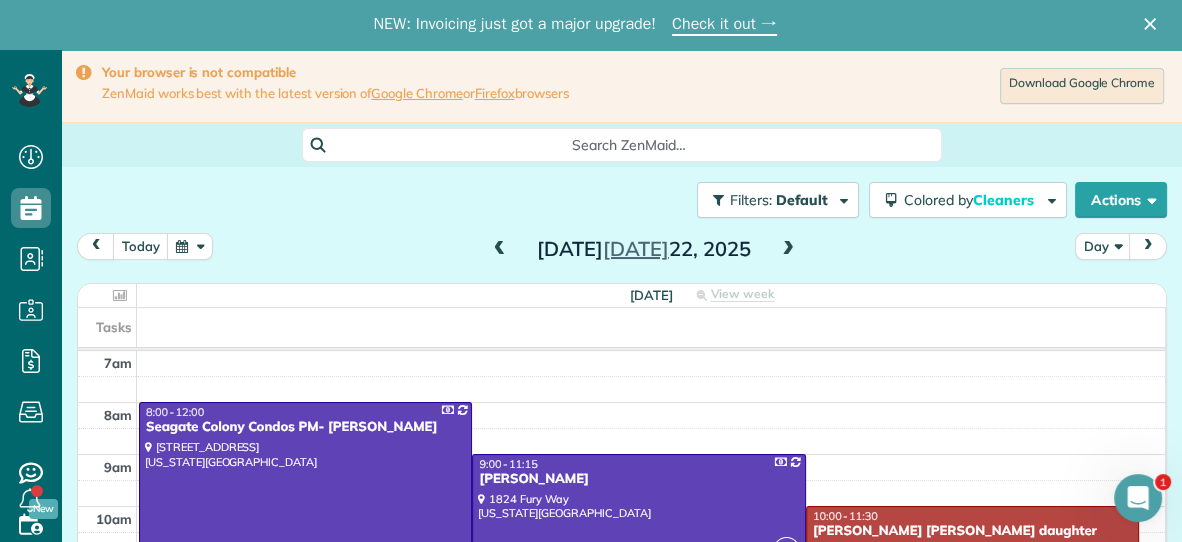 click at bounding box center (500, 250) 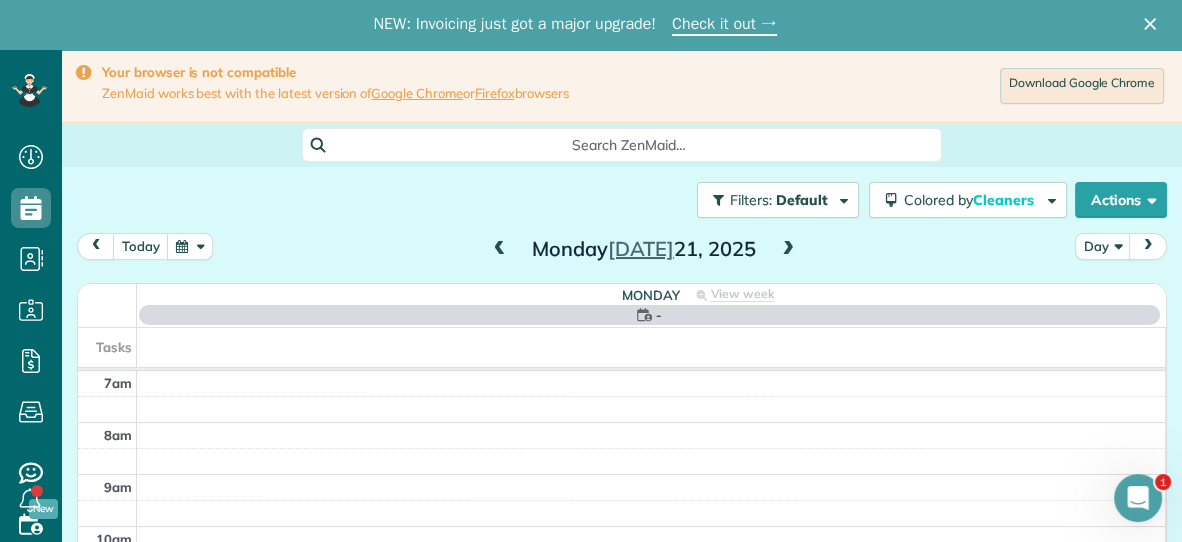 click at bounding box center (500, 250) 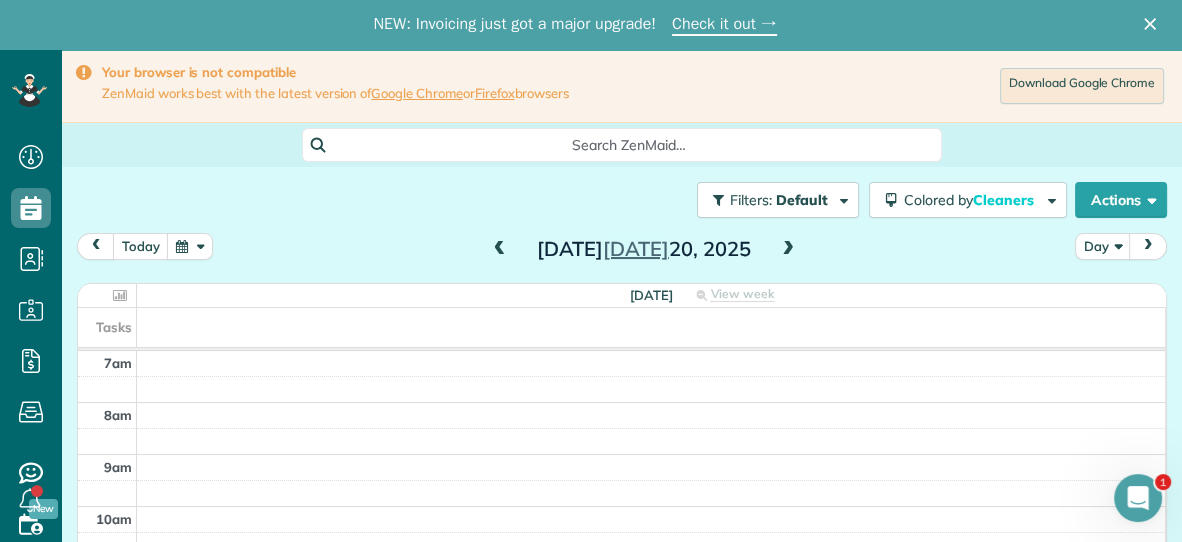 click at bounding box center [788, 250] 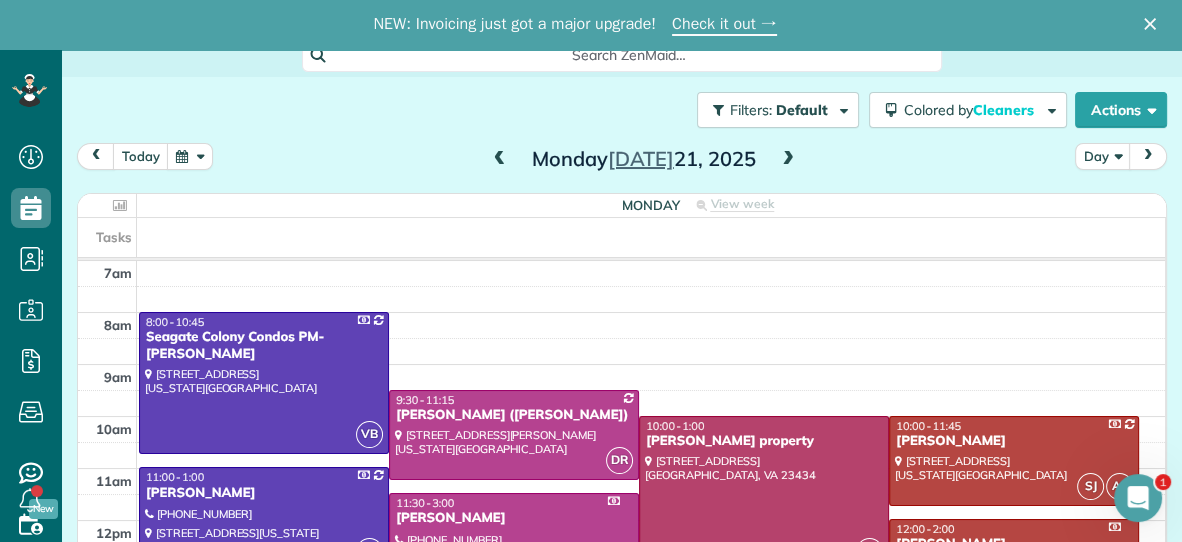 scroll, scrollTop: 98, scrollLeft: 0, axis: vertical 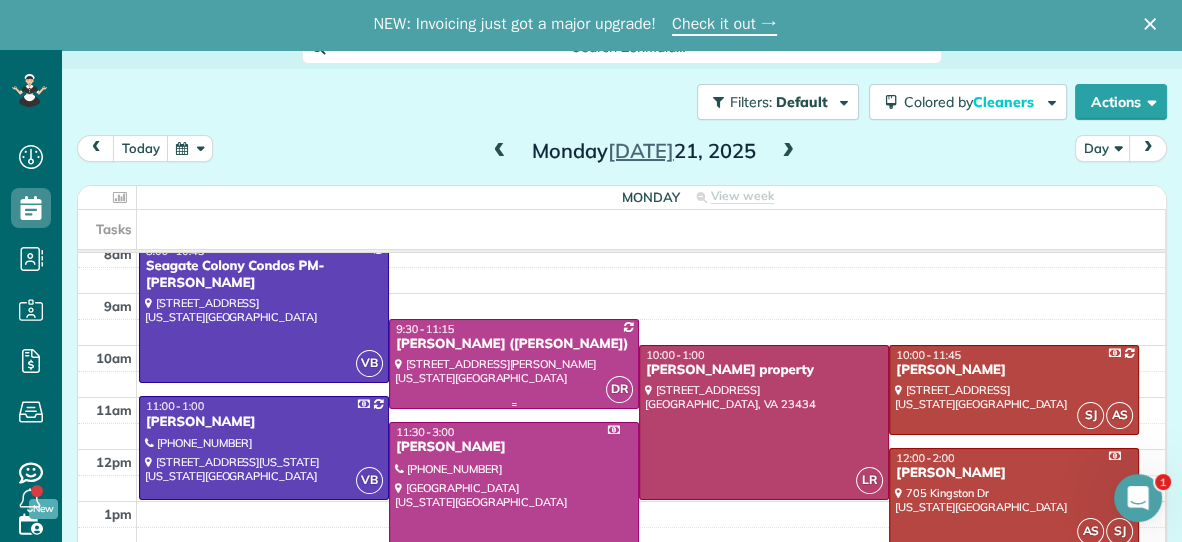 click at bounding box center [514, 364] 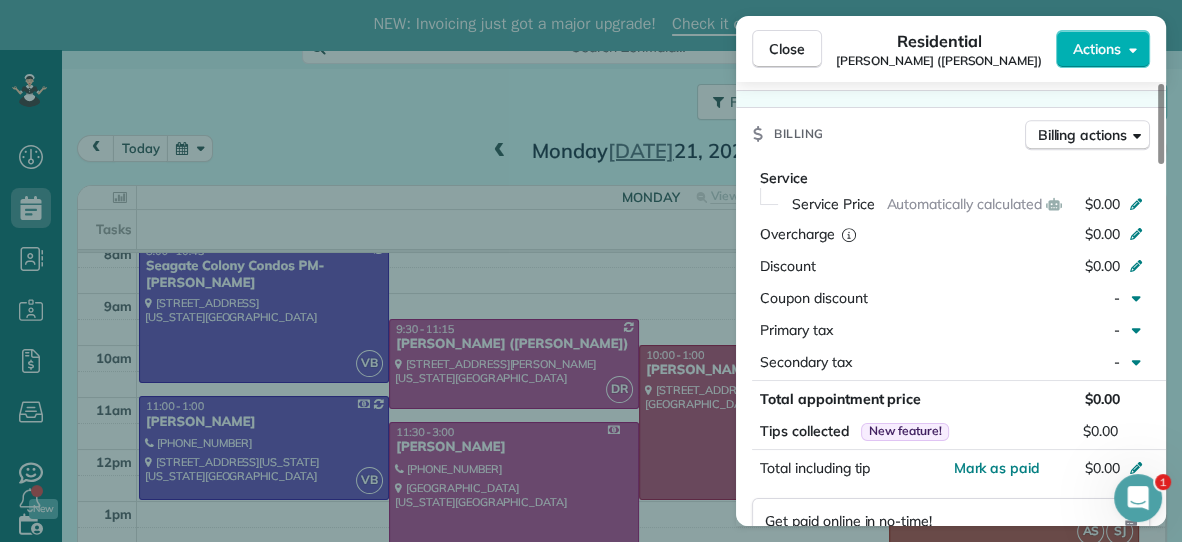 scroll, scrollTop: 859, scrollLeft: 0, axis: vertical 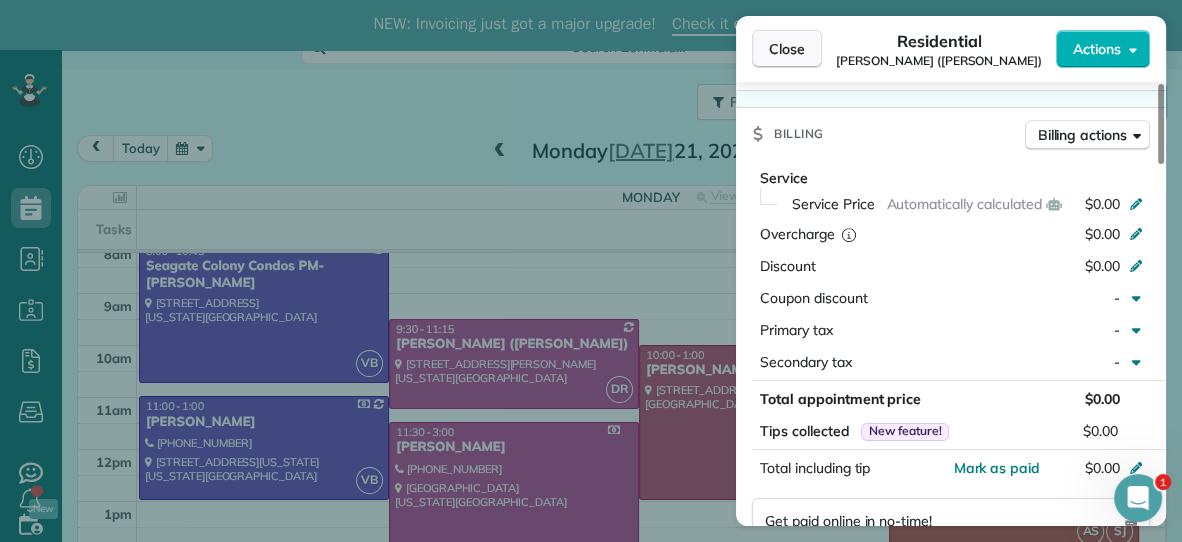click on "Close" at bounding box center (787, 49) 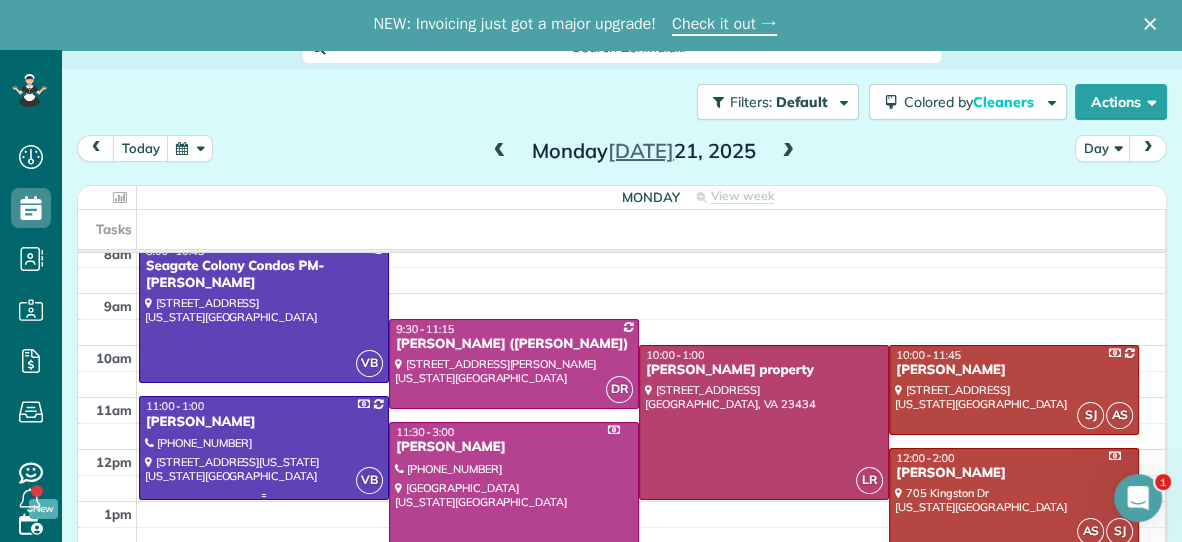 click at bounding box center [264, 447] 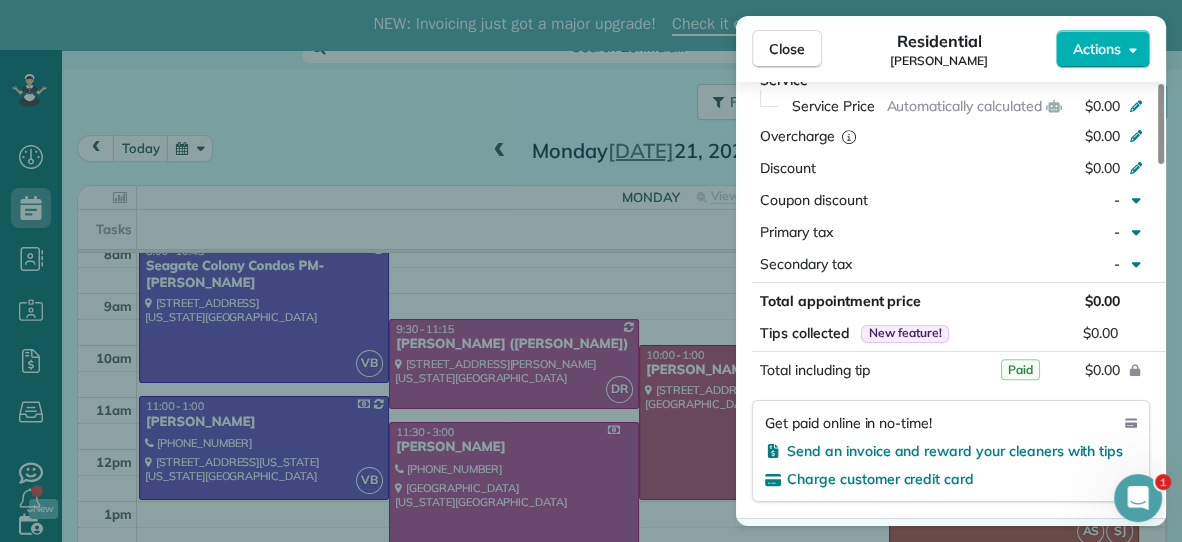 scroll, scrollTop: 953, scrollLeft: 0, axis: vertical 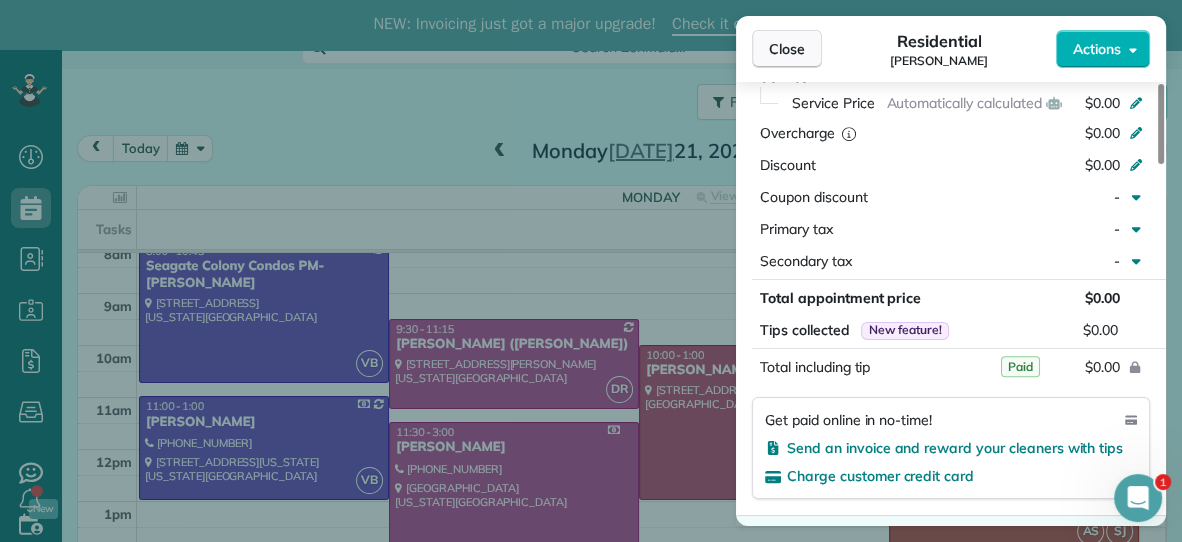 click on "Close" at bounding box center [787, 49] 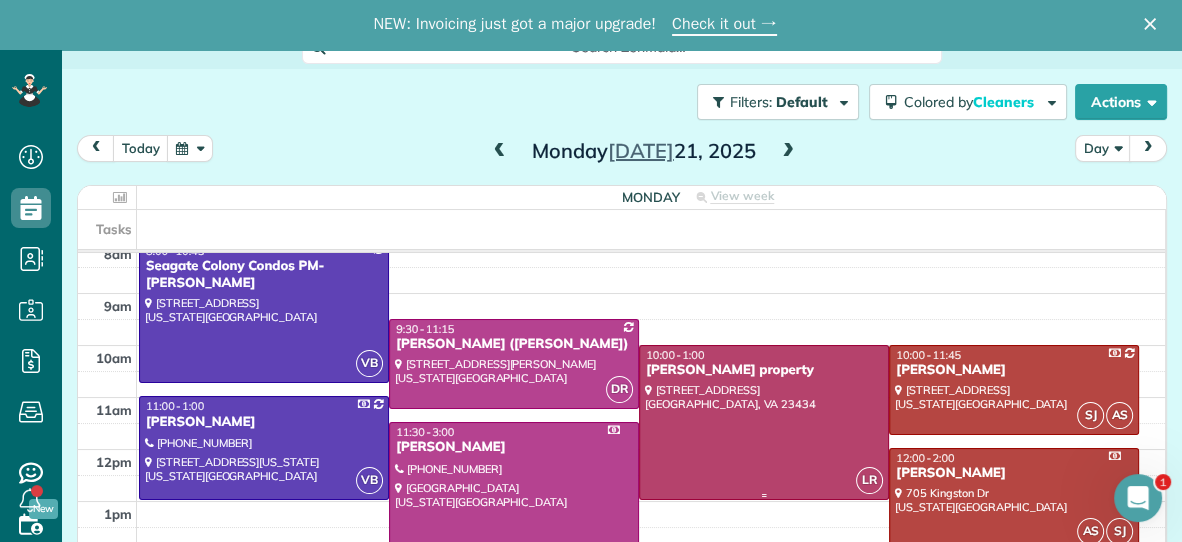 click on "[PERSON_NAME] property" at bounding box center [764, 370] 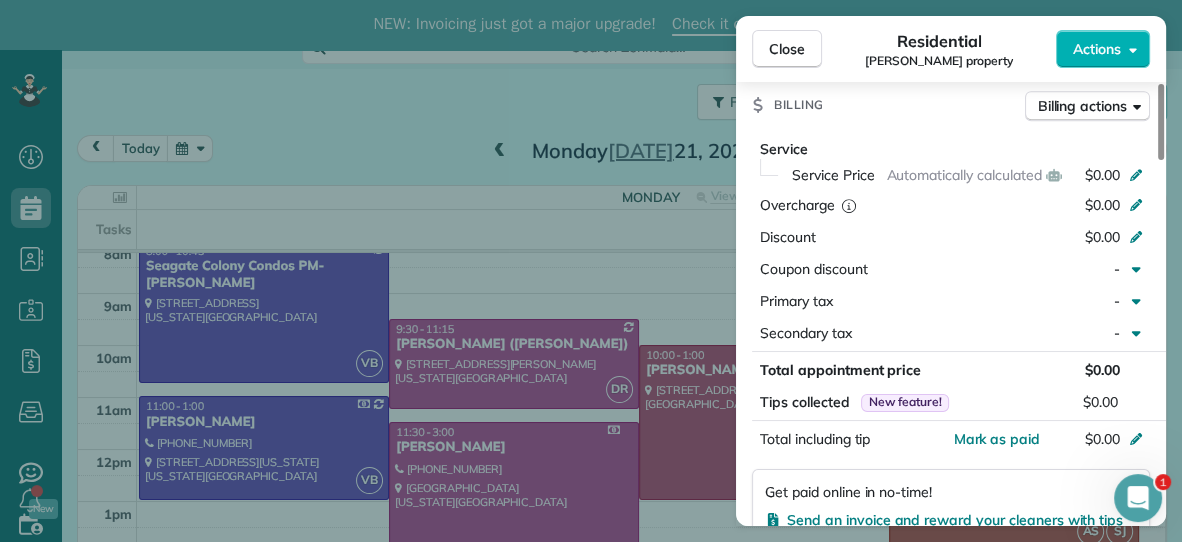 scroll, scrollTop: 870, scrollLeft: 0, axis: vertical 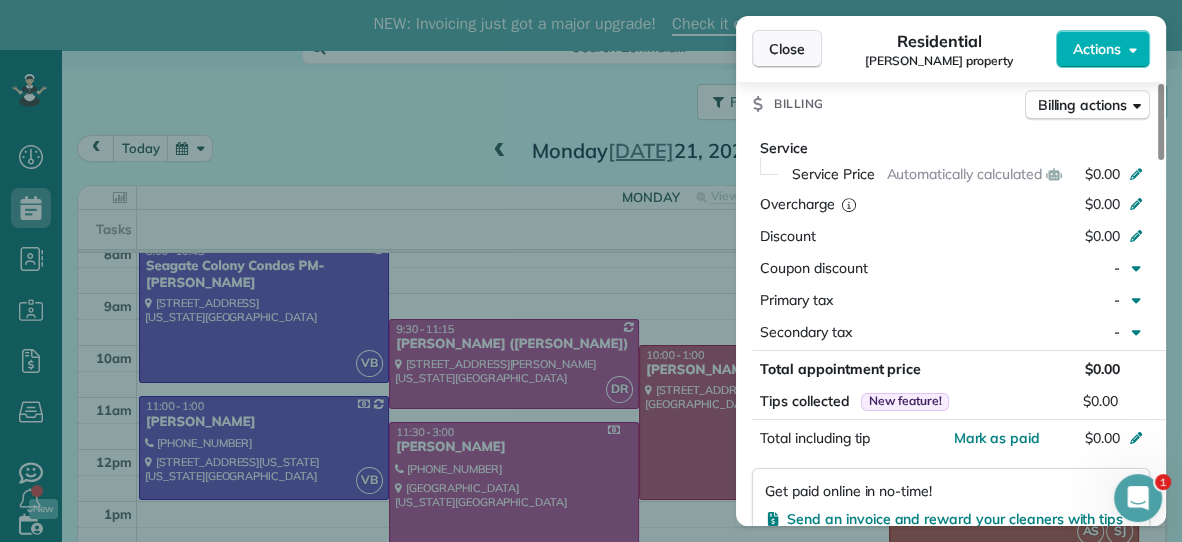 click on "Close" at bounding box center (787, 49) 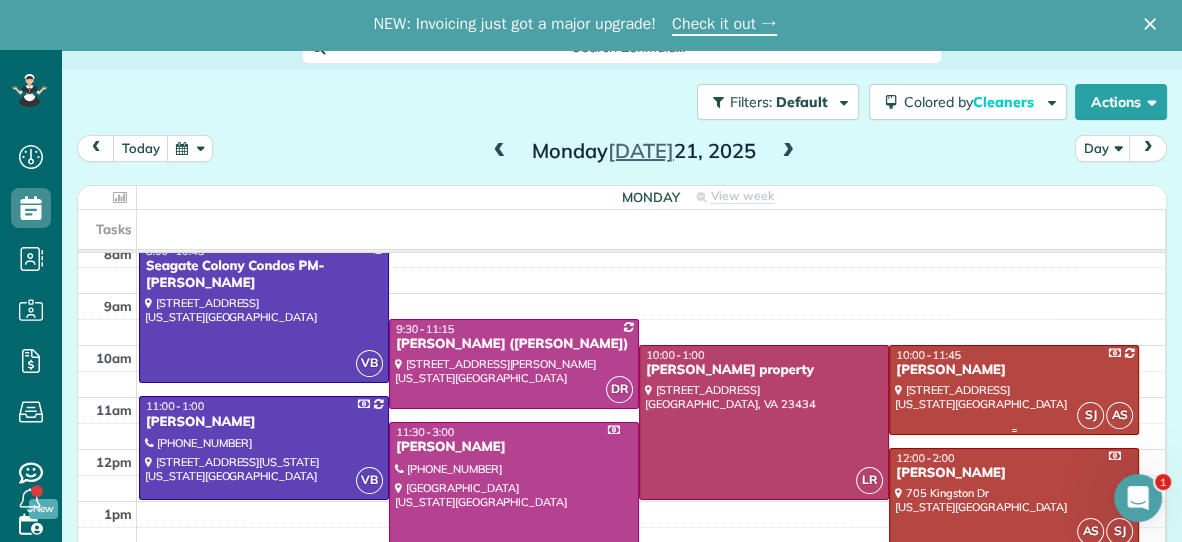 click on "[PERSON_NAME]" at bounding box center [1014, 370] 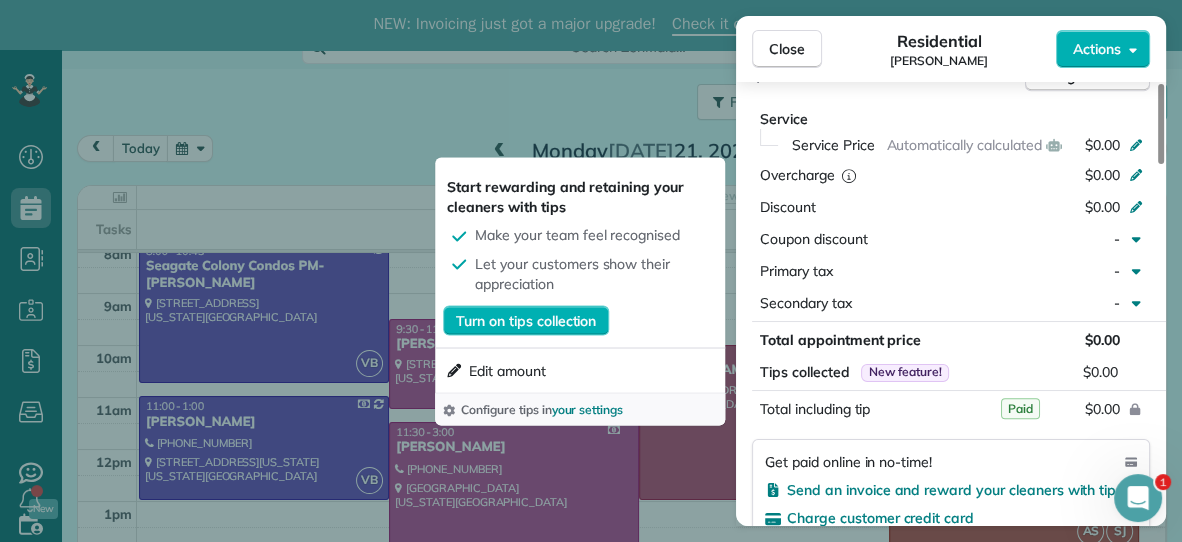 scroll, scrollTop: 1003, scrollLeft: 0, axis: vertical 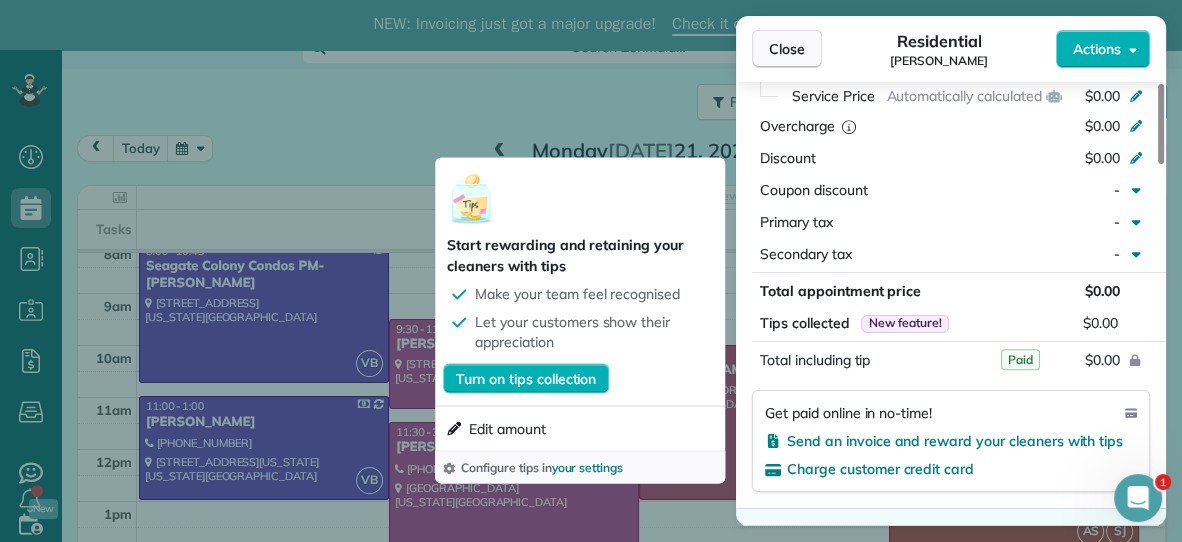 click on "Close" at bounding box center [787, 49] 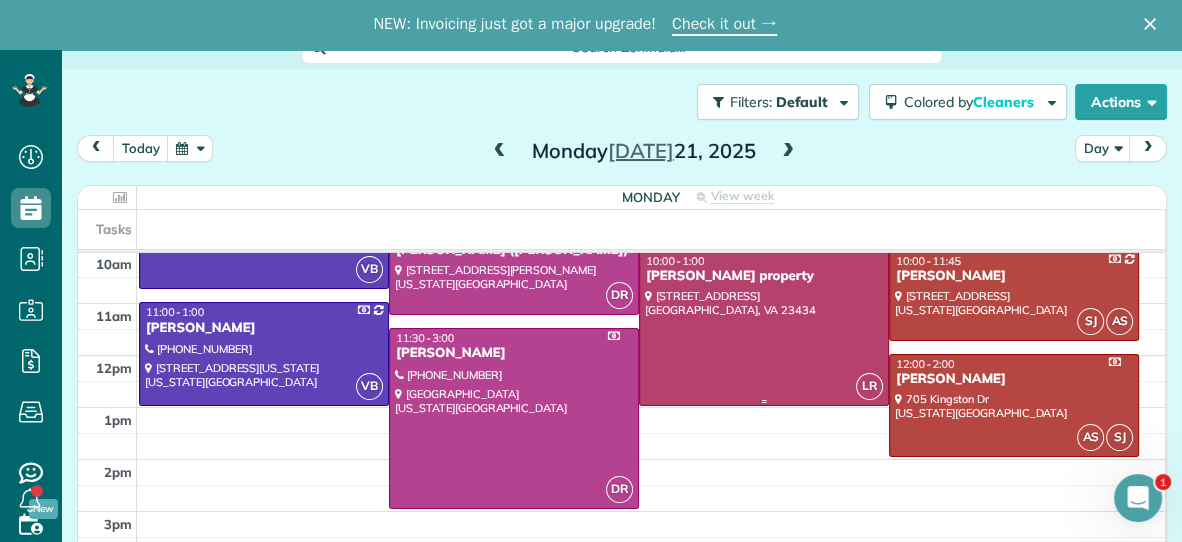 scroll, scrollTop: 156, scrollLeft: 0, axis: vertical 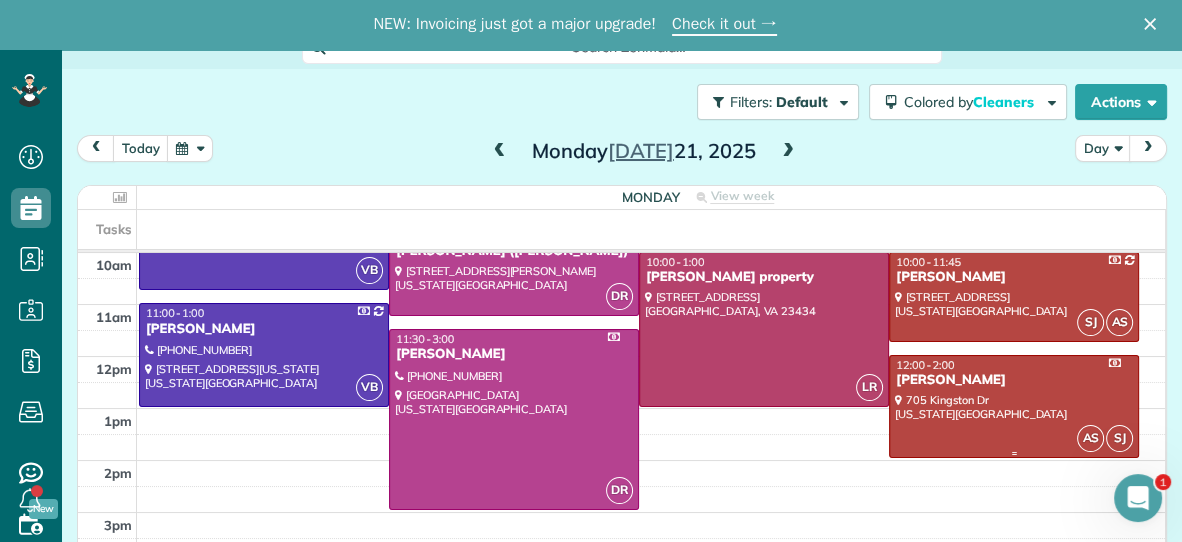 click at bounding box center (1014, 406) 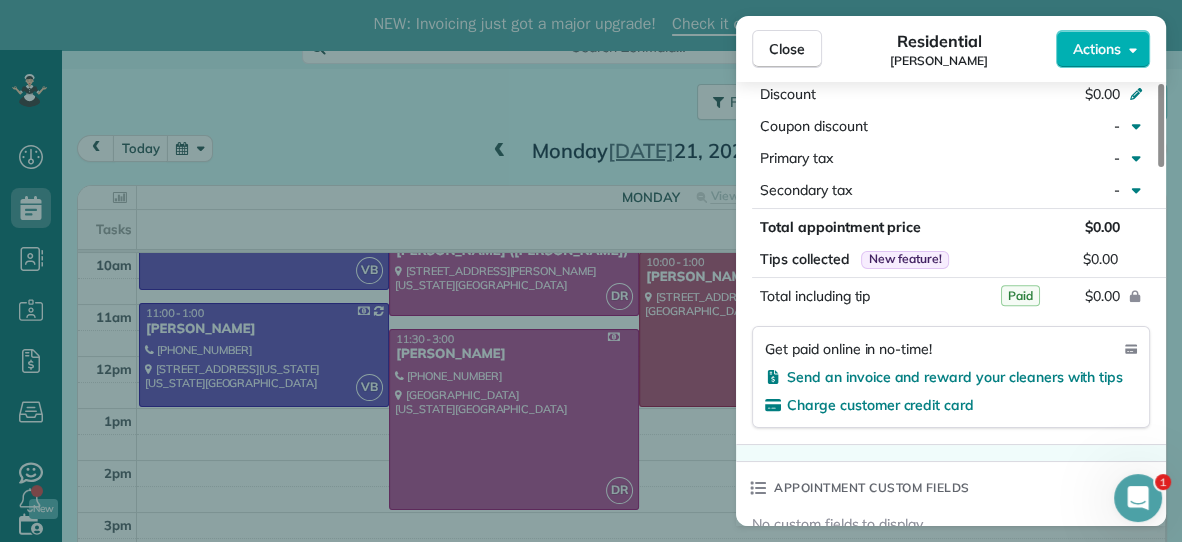 scroll, scrollTop: 1052, scrollLeft: 0, axis: vertical 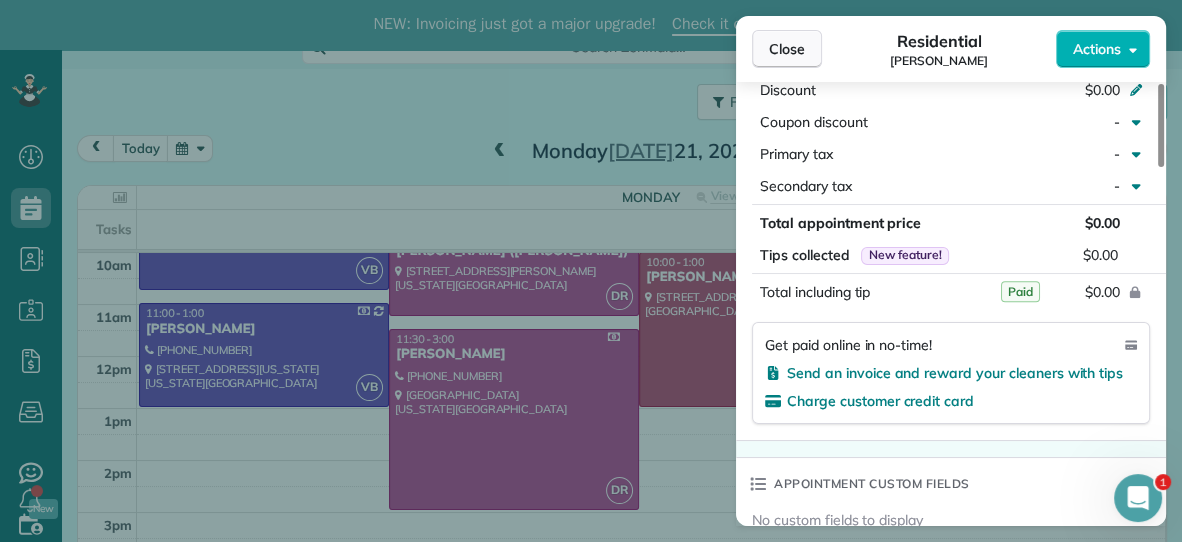 click on "Close" at bounding box center [787, 49] 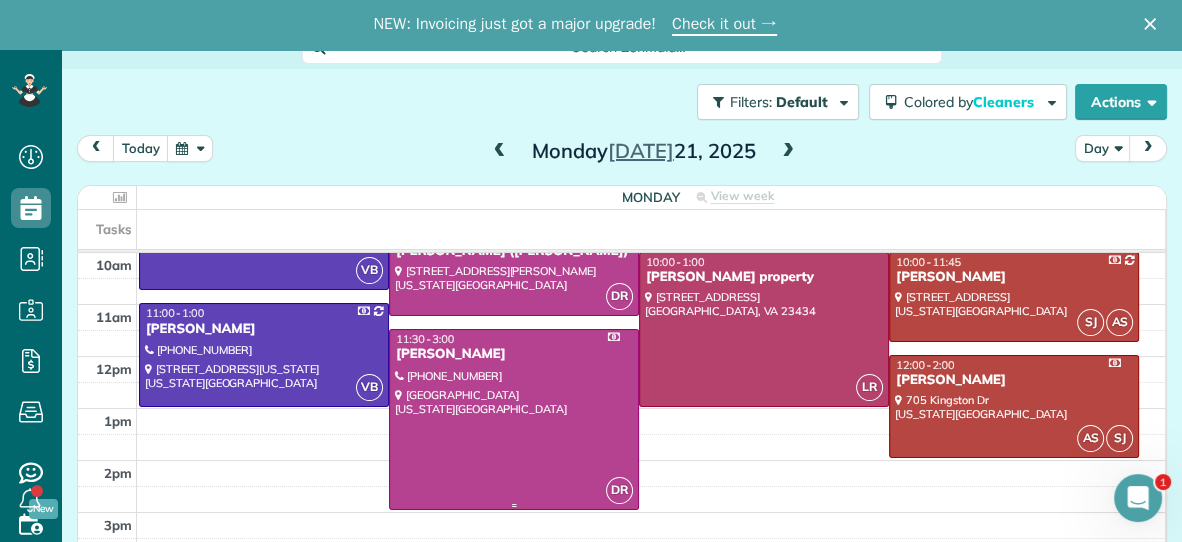 click at bounding box center [514, 419] 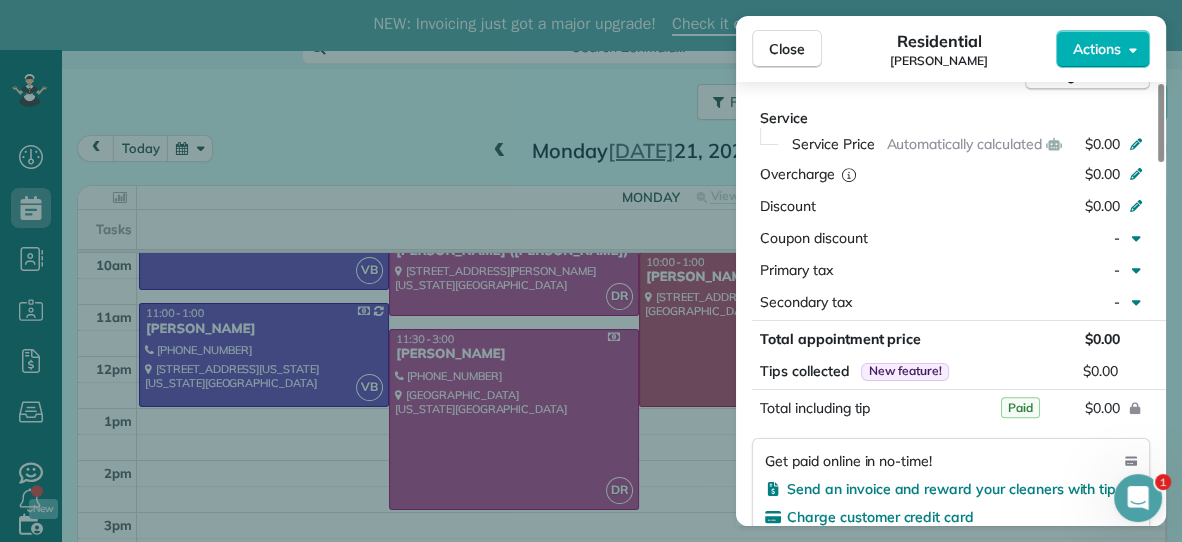 scroll, scrollTop: 898, scrollLeft: 0, axis: vertical 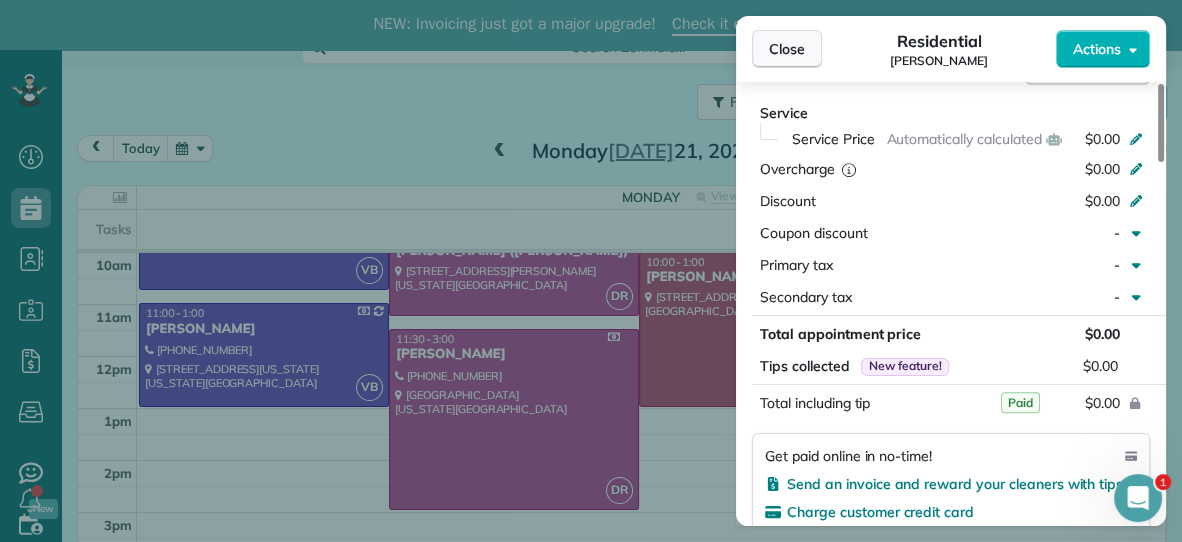 click on "Close" at bounding box center [787, 49] 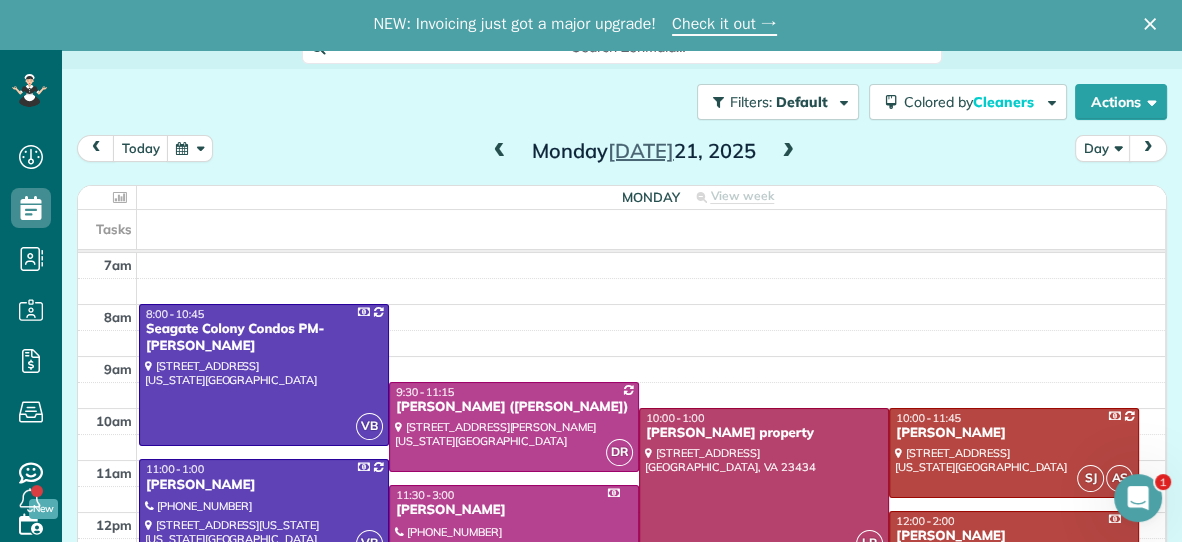 scroll, scrollTop: 5, scrollLeft: 0, axis: vertical 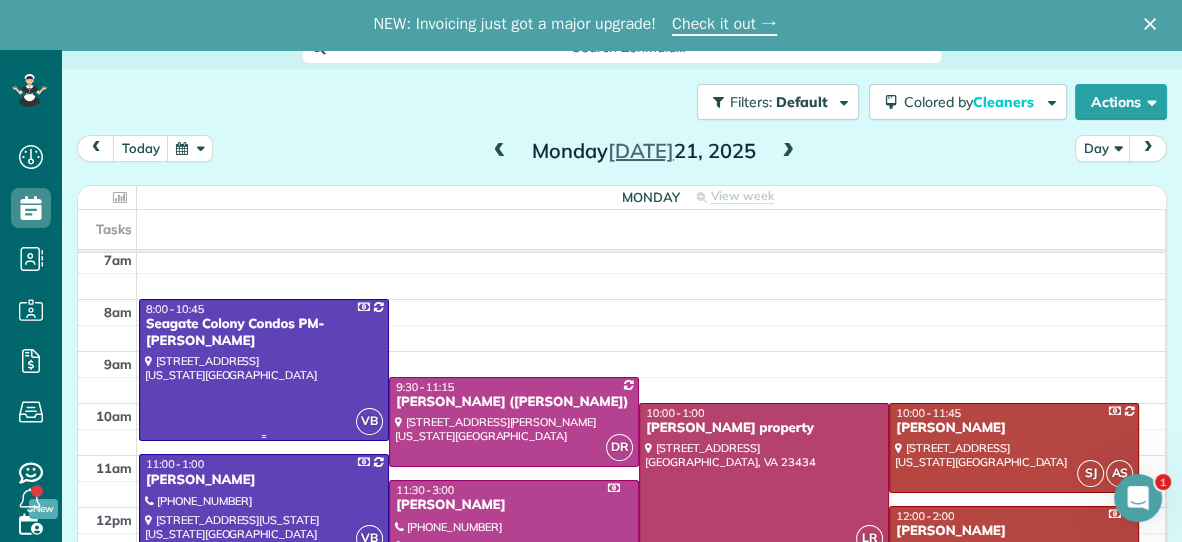 click at bounding box center (264, 370) 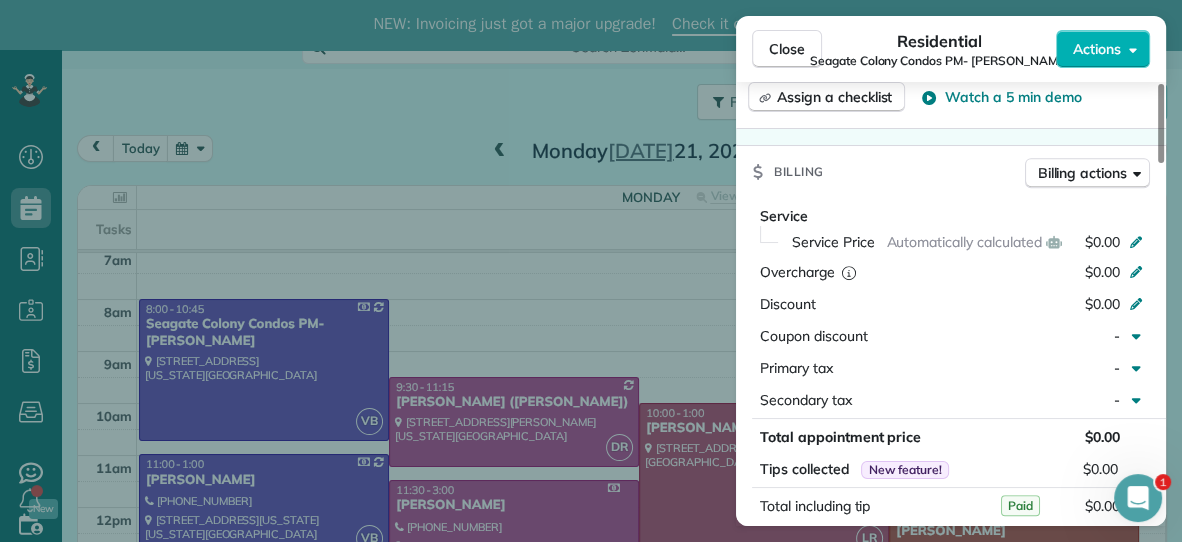 scroll, scrollTop: 906, scrollLeft: 0, axis: vertical 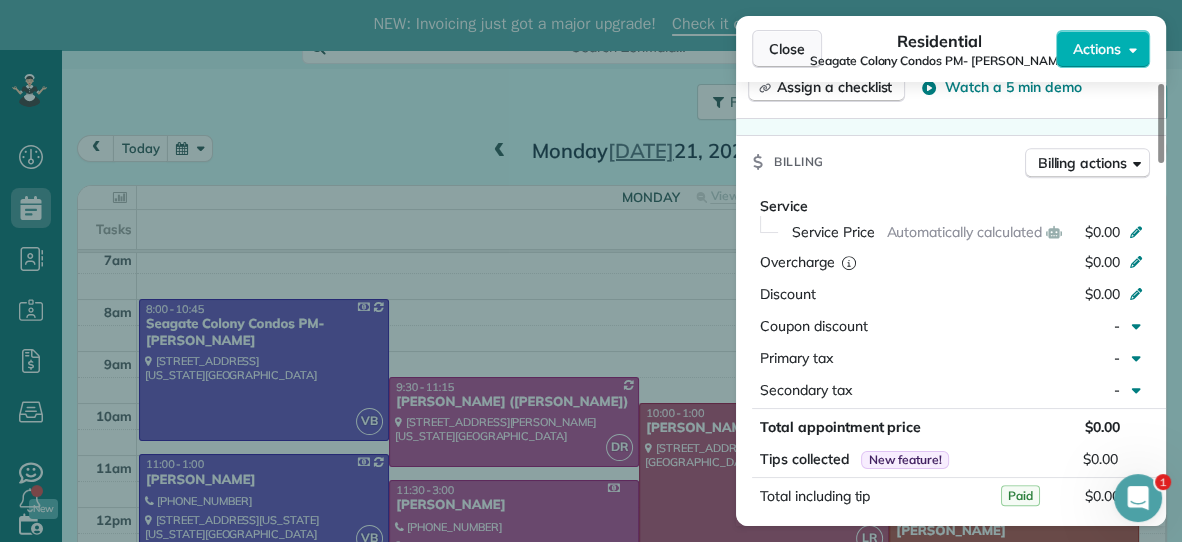 click on "Close" at bounding box center (787, 49) 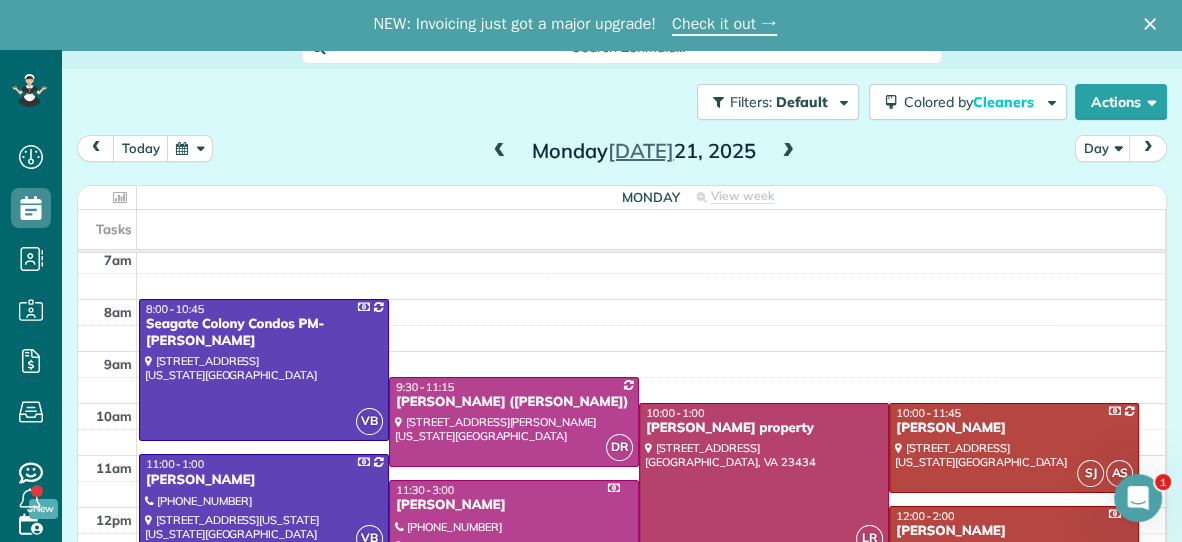 scroll, scrollTop: 49, scrollLeft: 0, axis: vertical 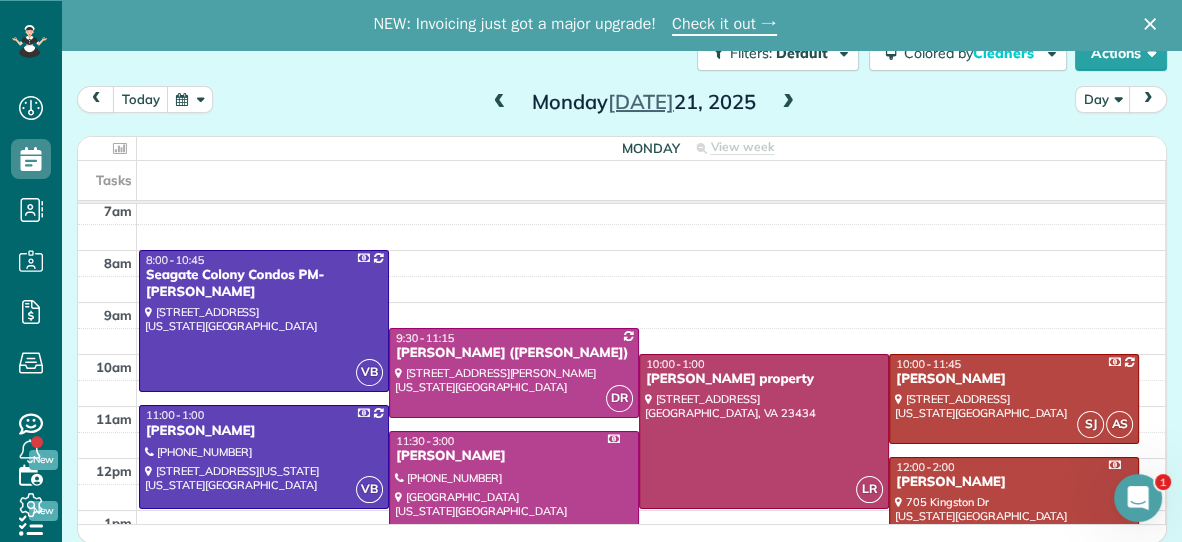 click at bounding box center [788, 103] 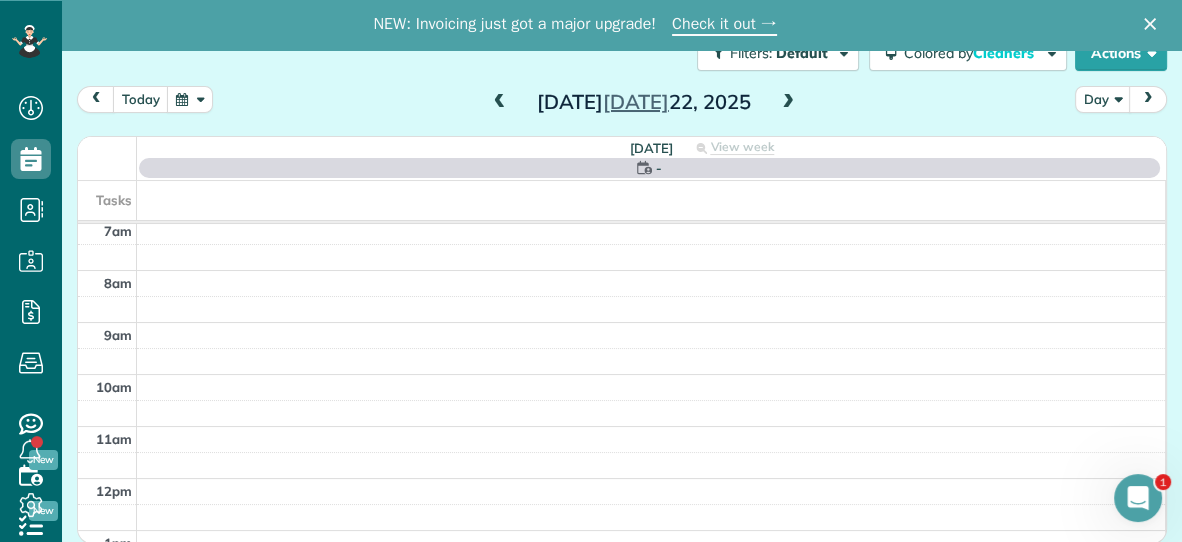 scroll, scrollTop: 0, scrollLeft: 0, axis: both 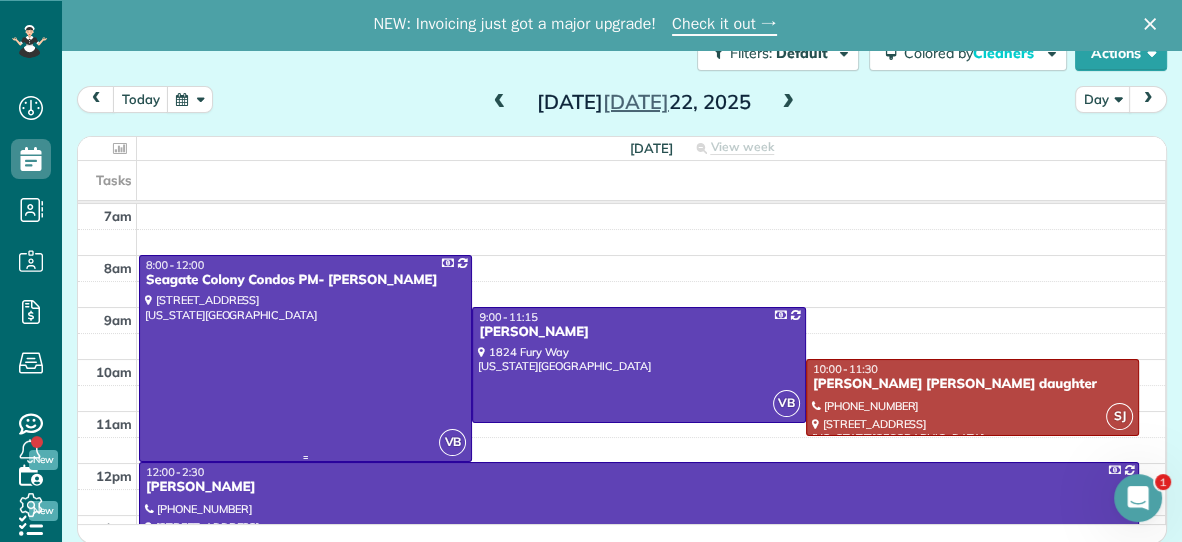 click at bounding box center (305, 358) 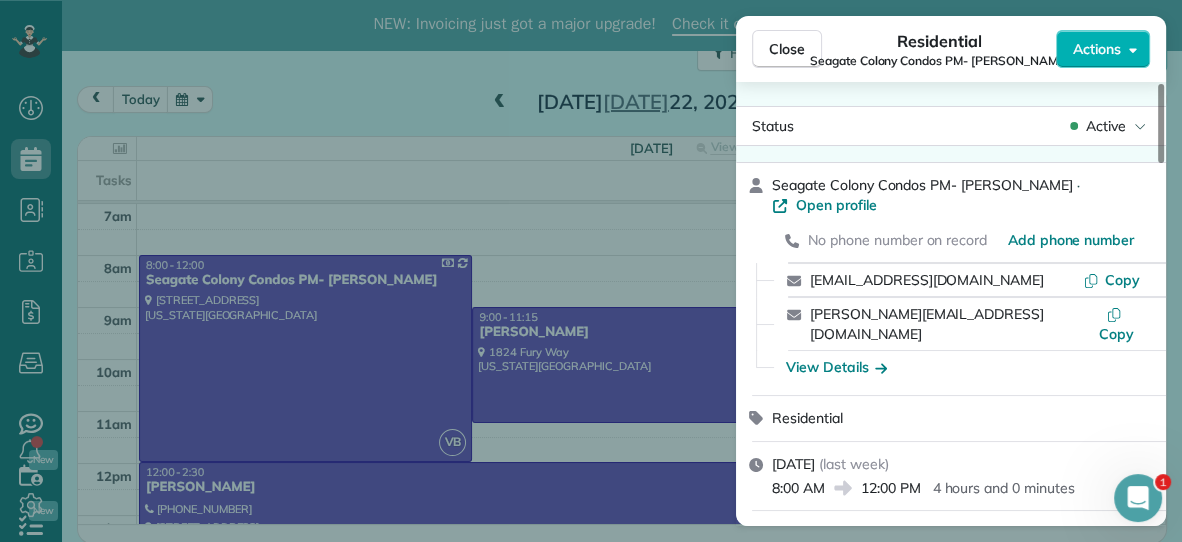 scroll, scrollTop: 0, scrollLeft: 0, axis: both 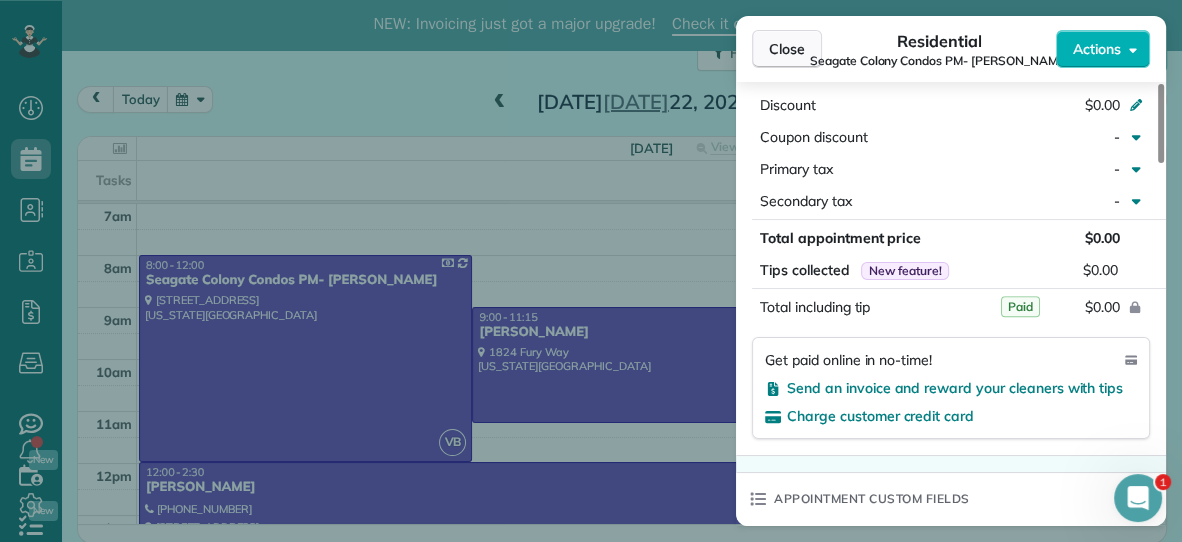 click on "Close" at bounding box center (787, 49) 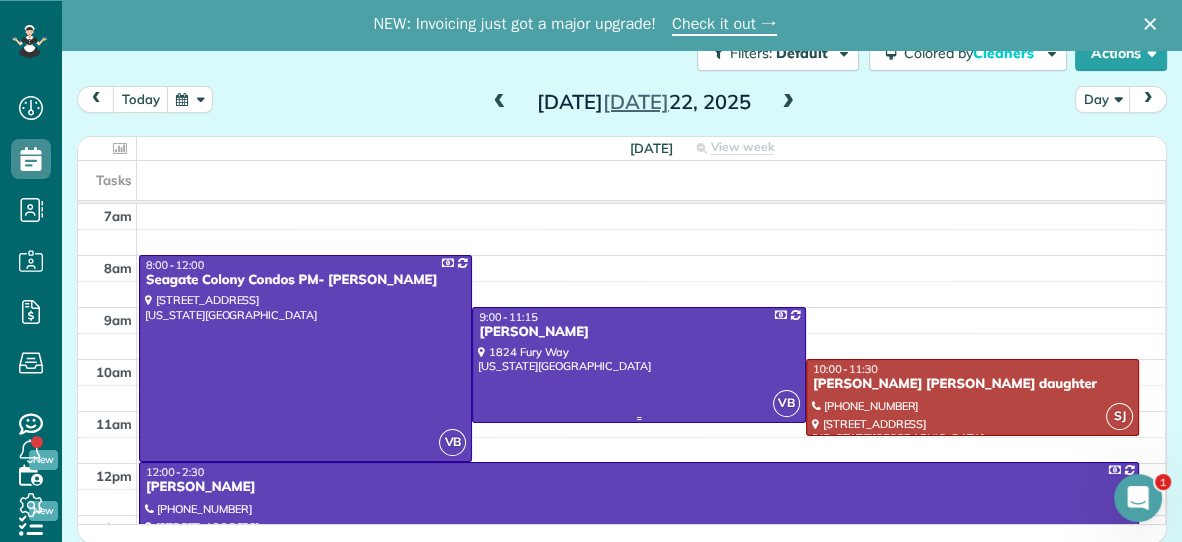 click on "[PERSON_NAME]" at bounding box center (638, 332) 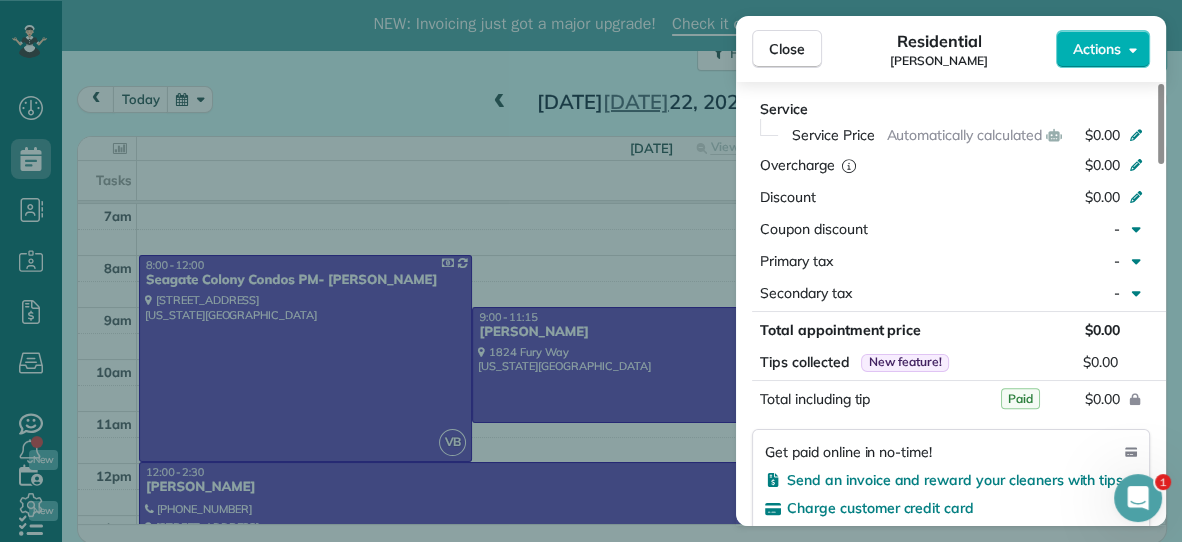 scroll, scrollTop: 947, scrollLeft: 0, axis: vertical 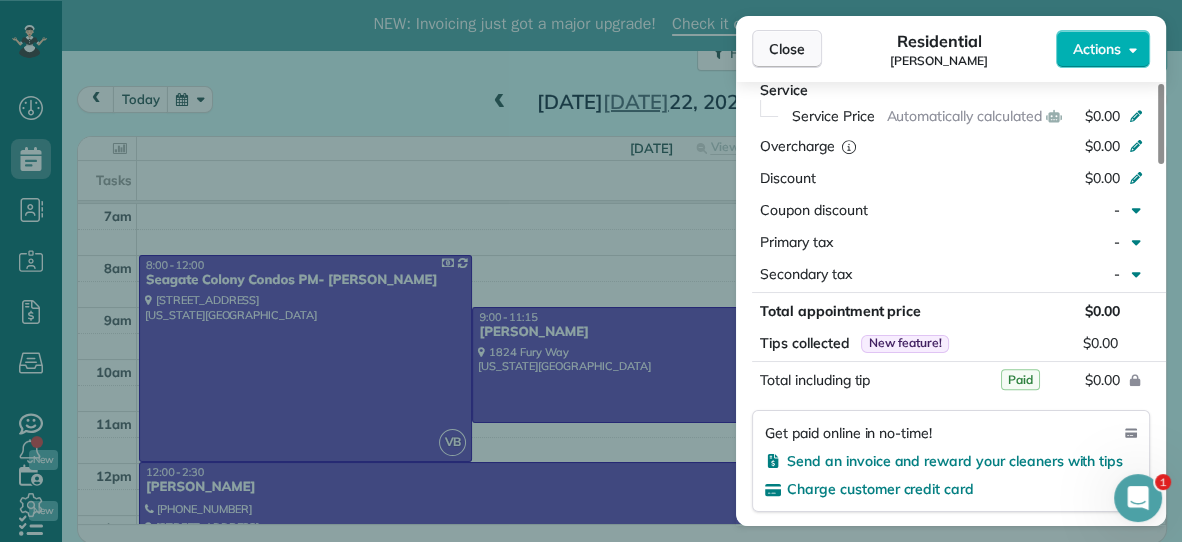 click on "Close" at bounding box center (787, 49) 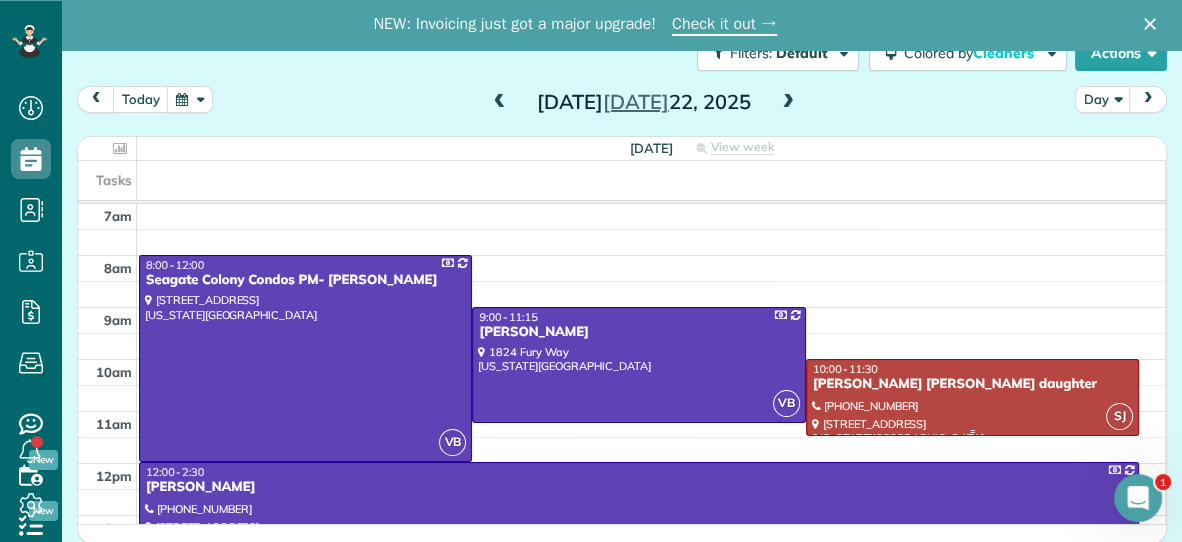 click on "[PERSON_NAME] [PERSON_NAME] daughter" at bounding box center (972, 384) 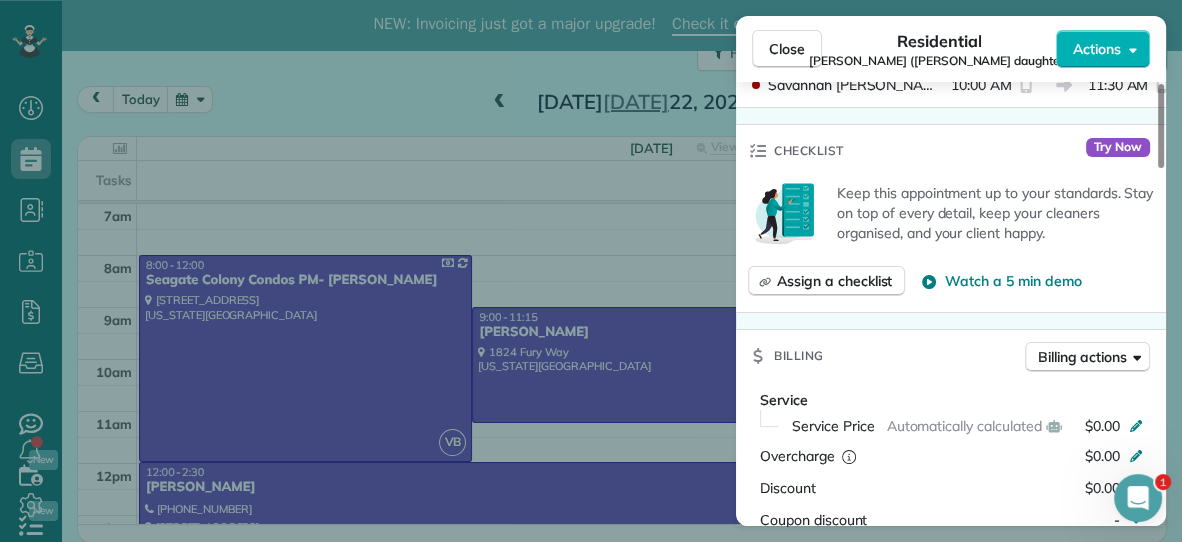 scroll, scrollTop: 609, scrollLeft: 0, axis: vertical 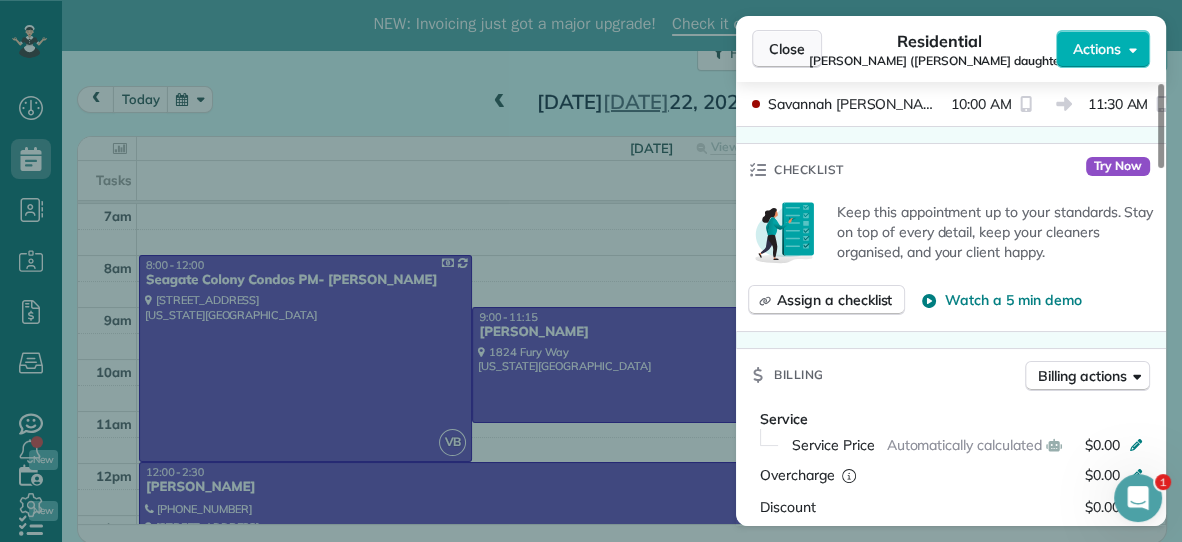 click on "Close" at bounding box center (787, 49) 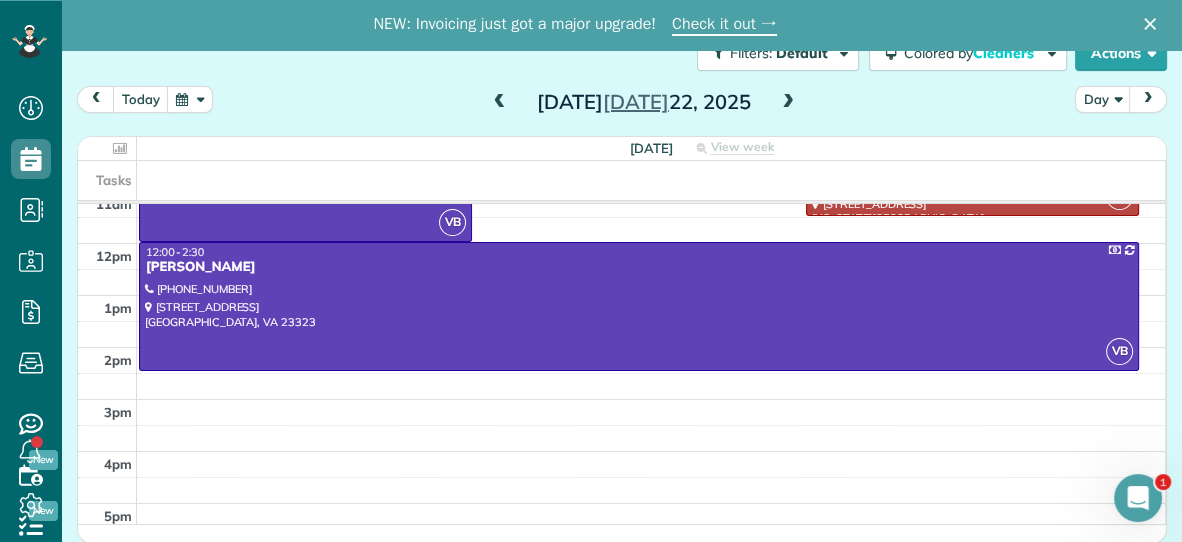 scroll, scrollTop: 231, scrollLeft: 0, axis: vertical 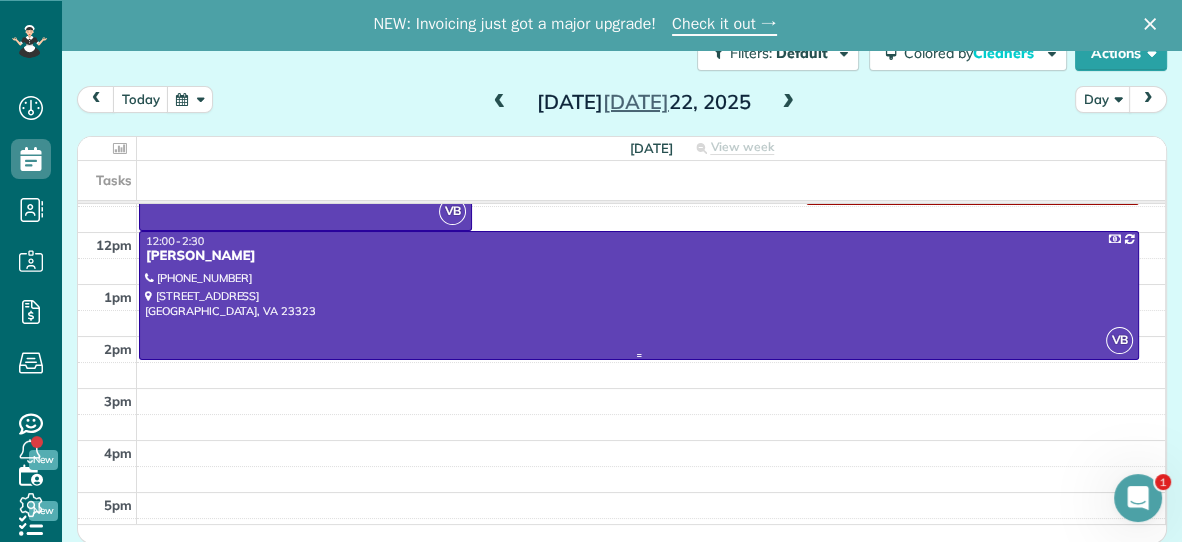 click at bounding box center [639, 295] 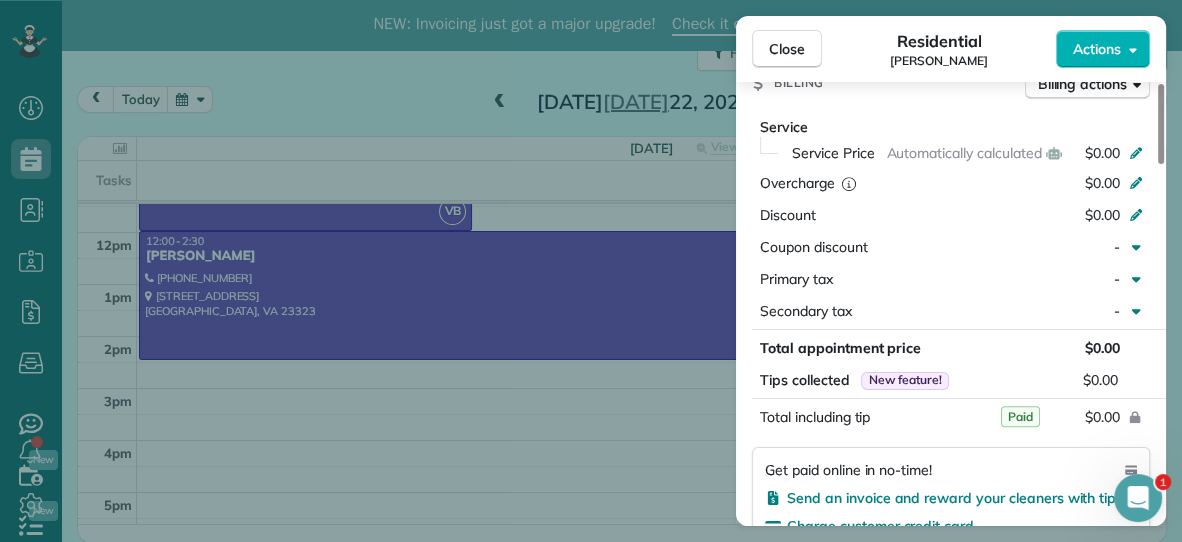 scroll, scrollTop: 908, scrollLeft: 0, axis: vertical 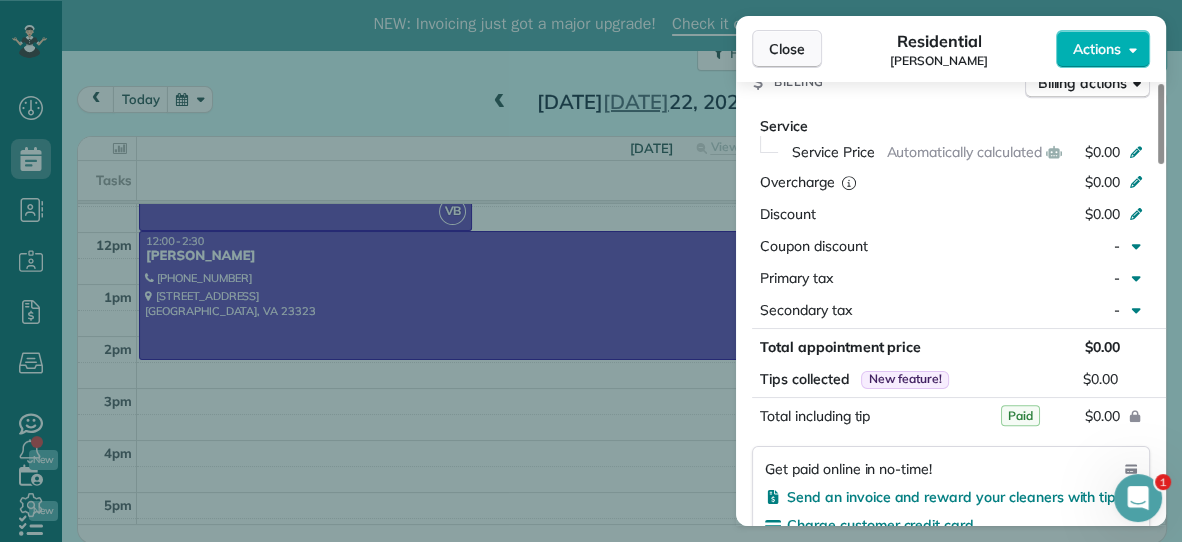 click on "Close" at bounding box center (787, 49) 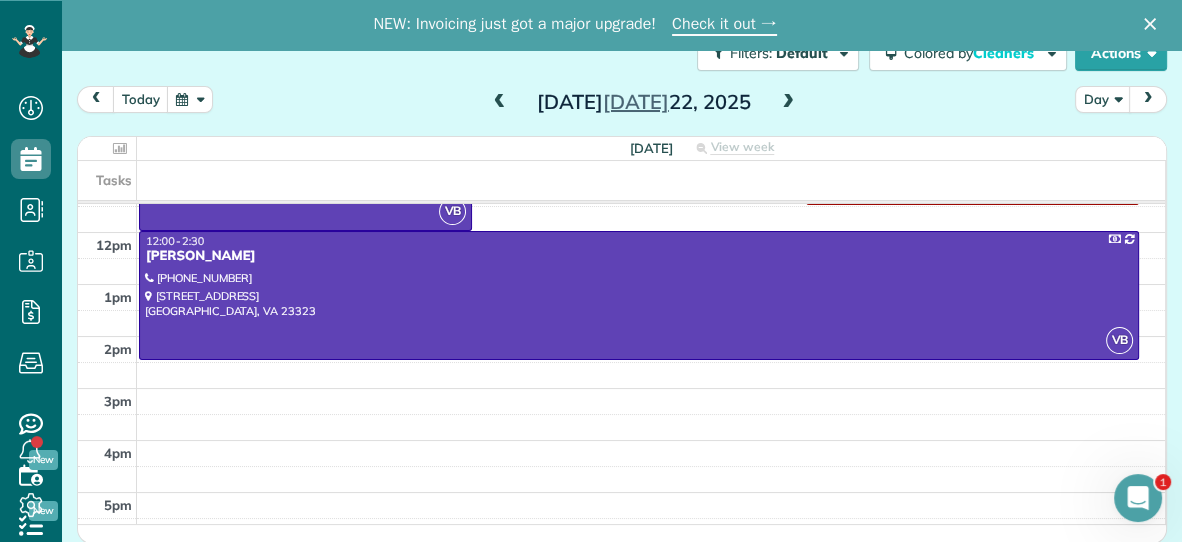 click at bounding box center [788, 103] 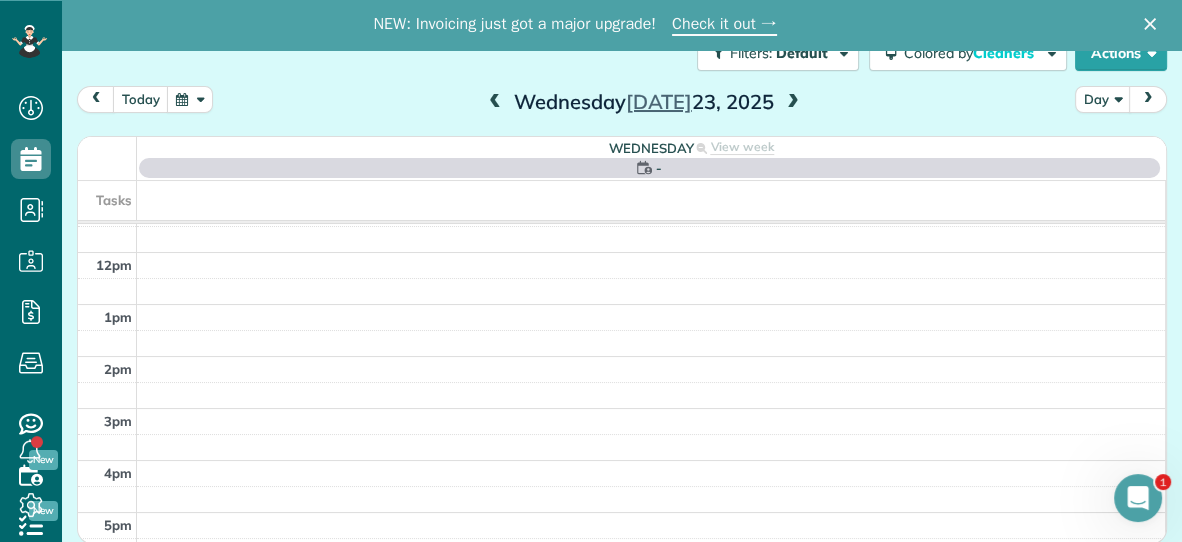 scroll, scrollTop: 0, scrollLeft: 0, axis: both 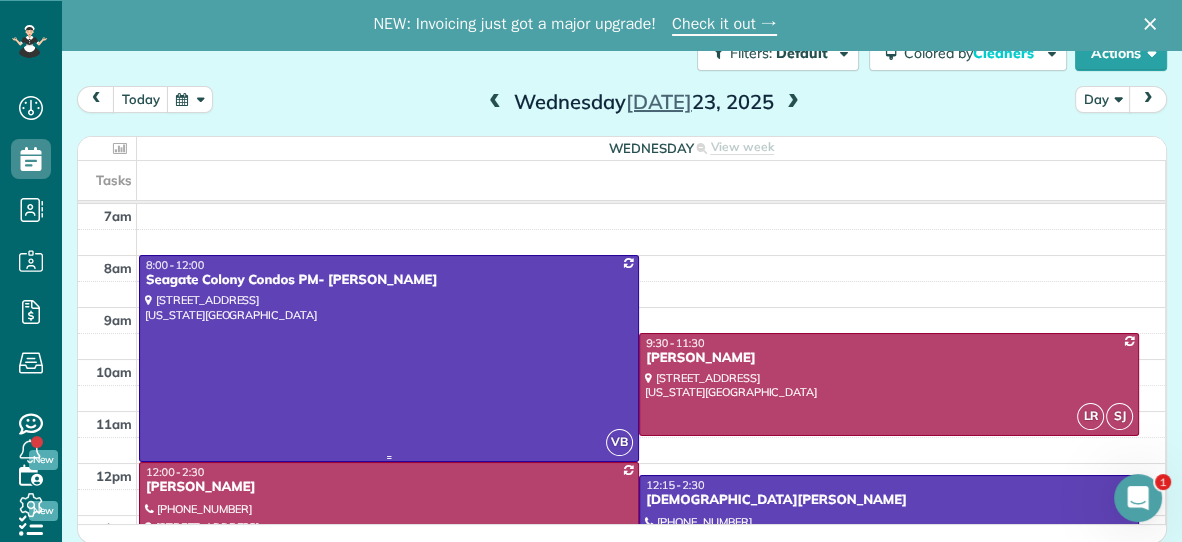 click at bounding box center (389, 358) 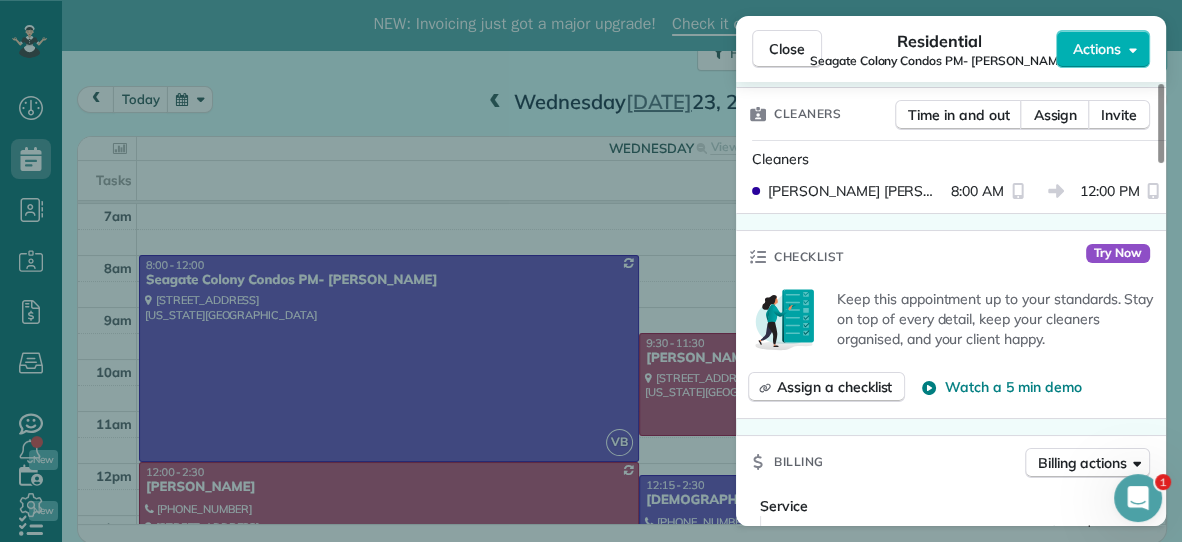 click on "Checklist Try Now" at bounding box center (951, 257) 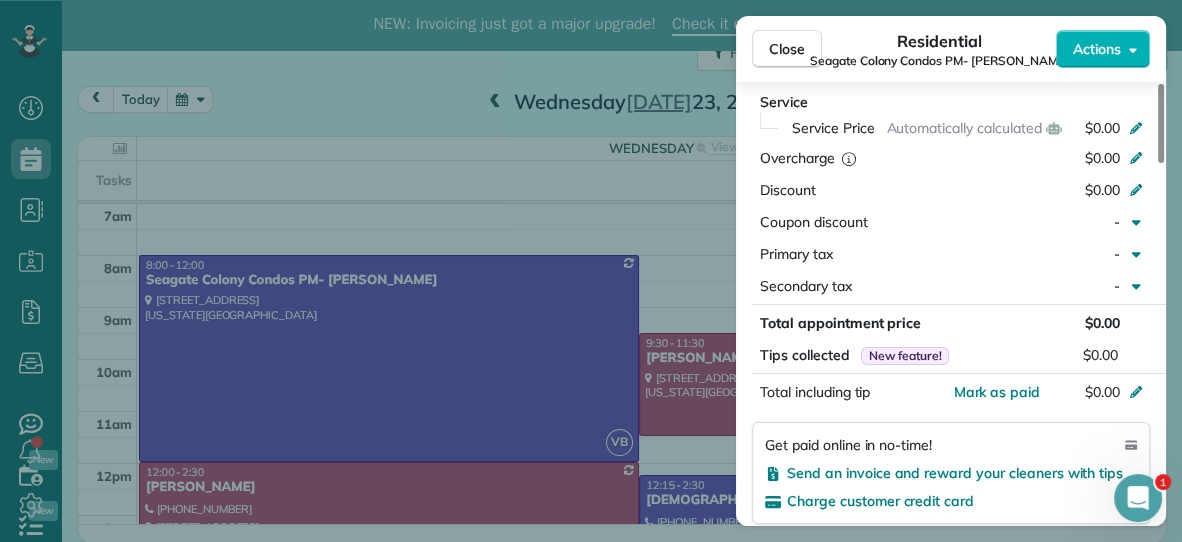 scroll, scrollTop: 1014, scrollLeft: 0, axis: vertical 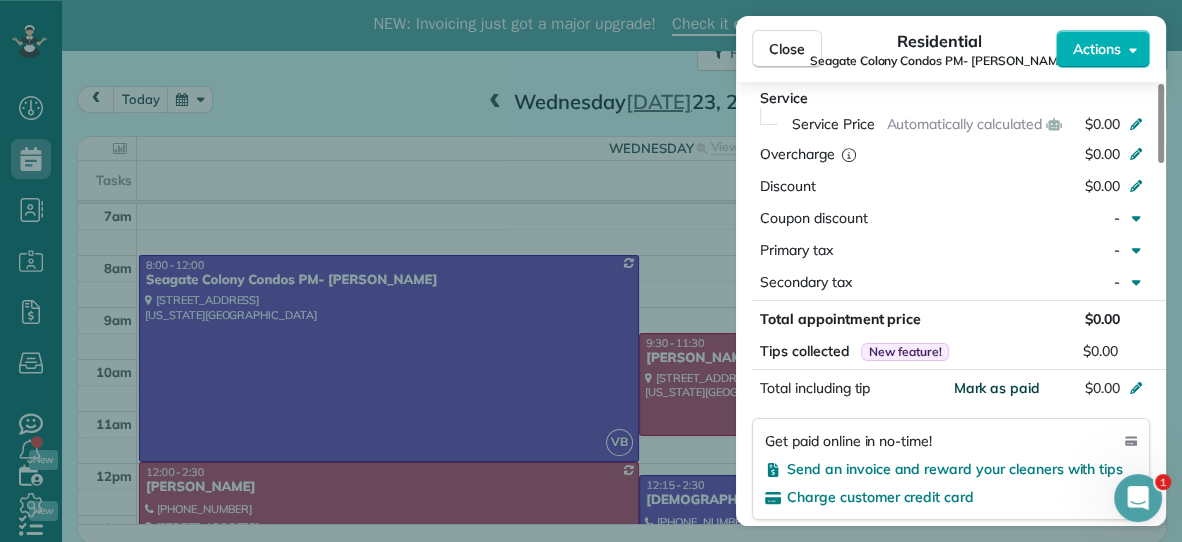 click on "Mark as paid" at bounding box center (996, 388) 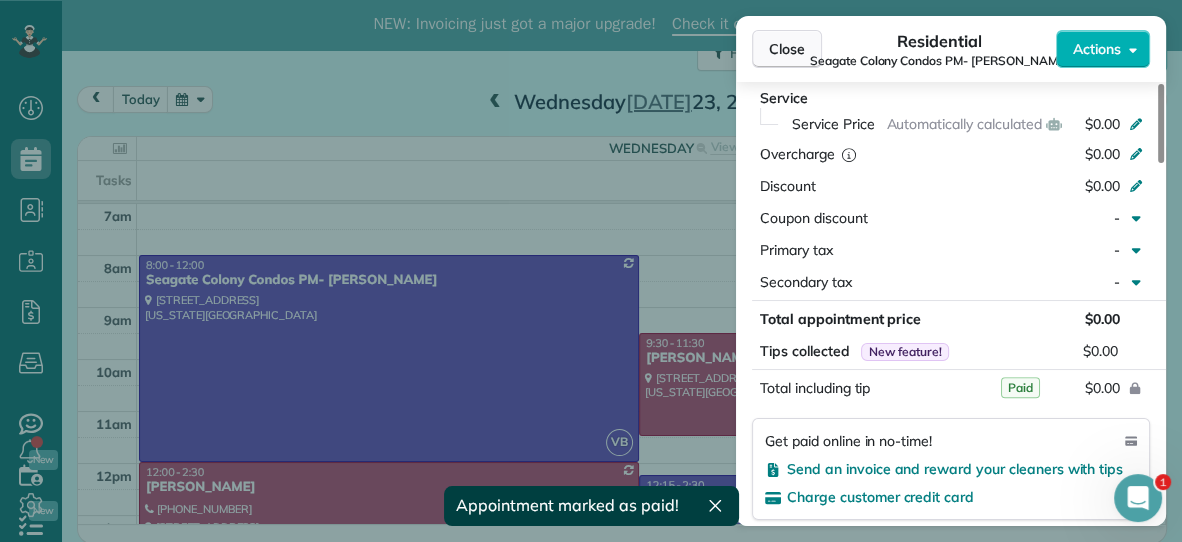 click on "Close" at bounding box center [787, 49] 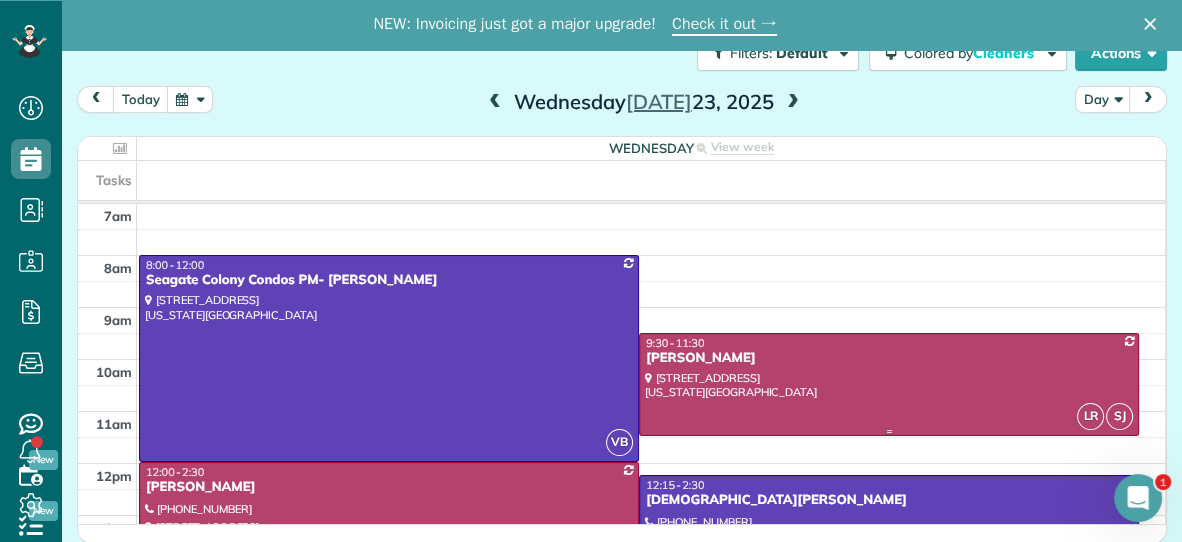 click on "[PERSON_NAME]" at bounding box center (889, 358) 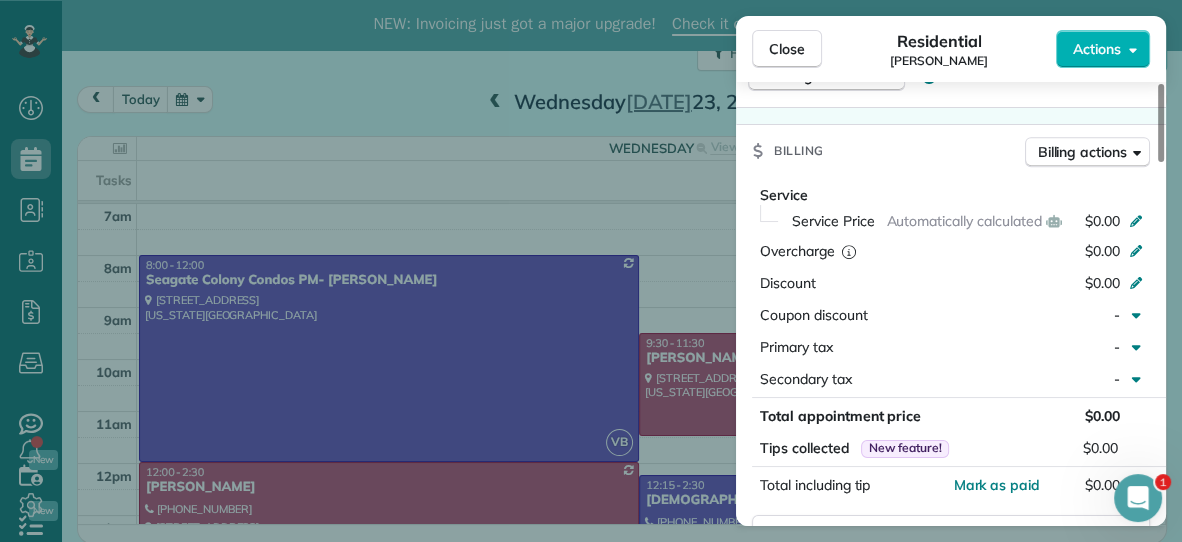 scroll, scrollTop: 878, scrollLeft: 0, axis: vertical 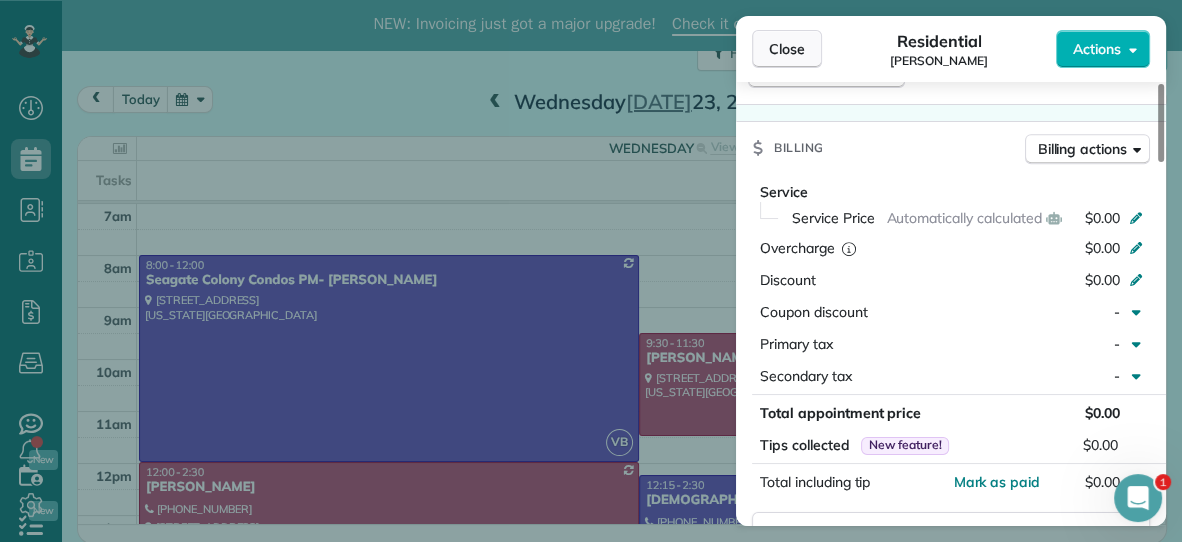click on "Close" at bounding box center (787, 49) 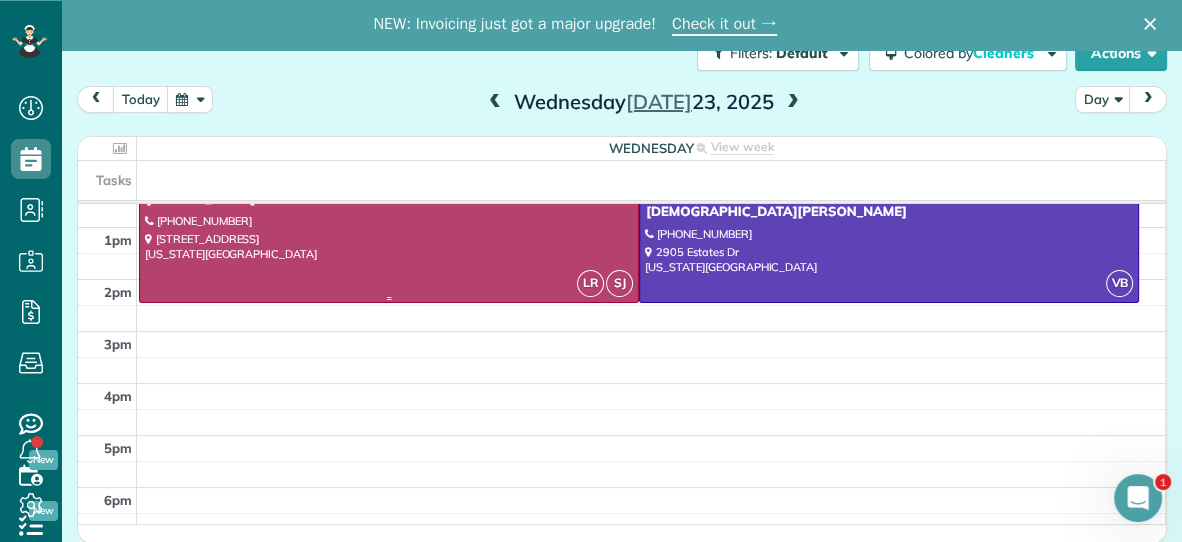 scroll, scrollTop: 299, scrollLeft: 0, axis: vertical 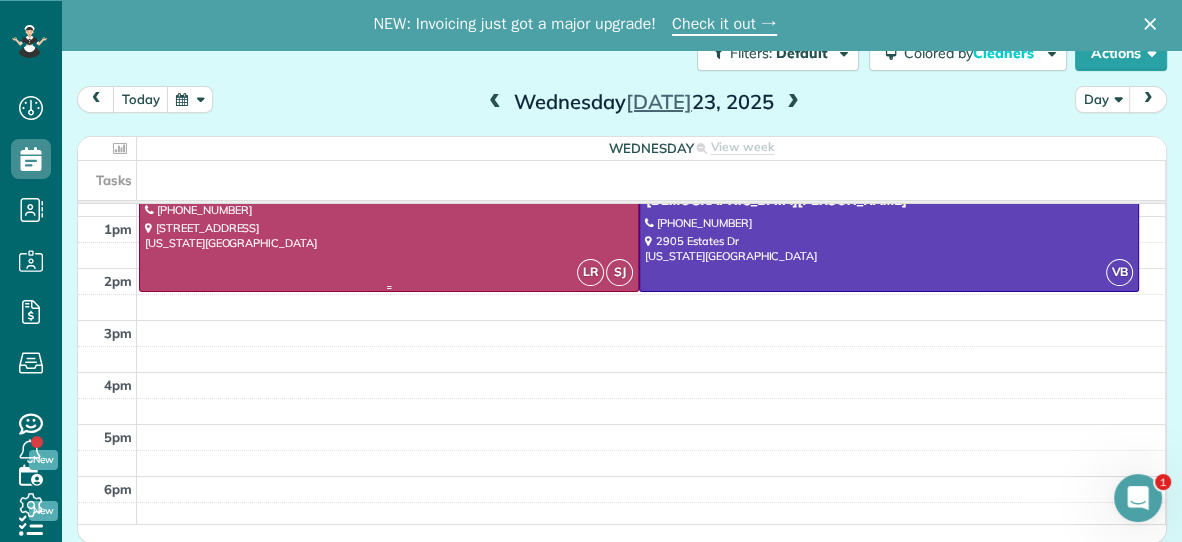 click at bounding box center [389, 227] 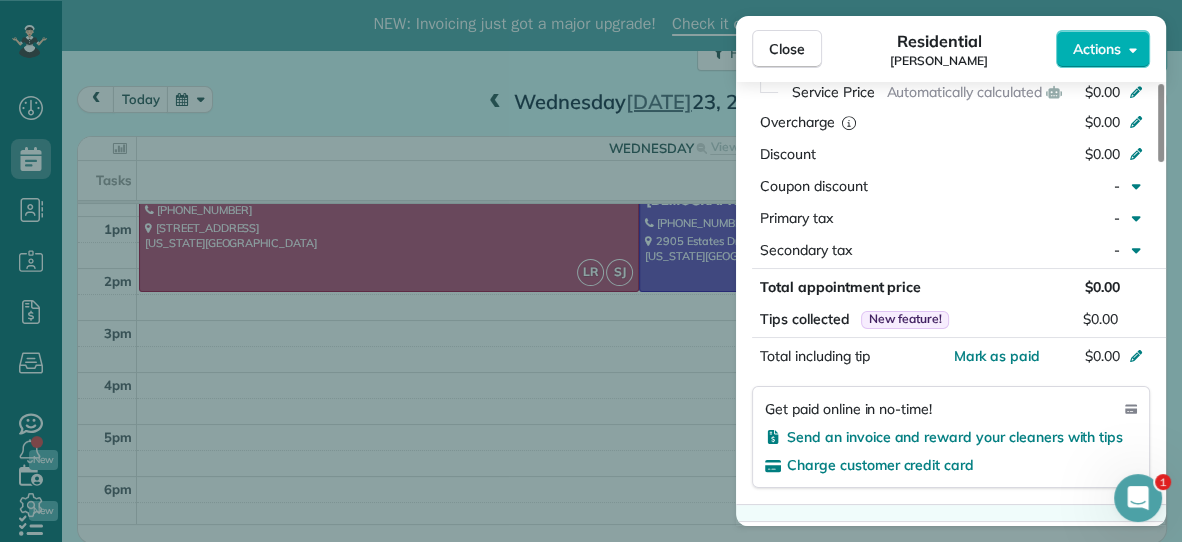 scroll, scrollTop: 1001, scrollLeft: 0, axis: vertical 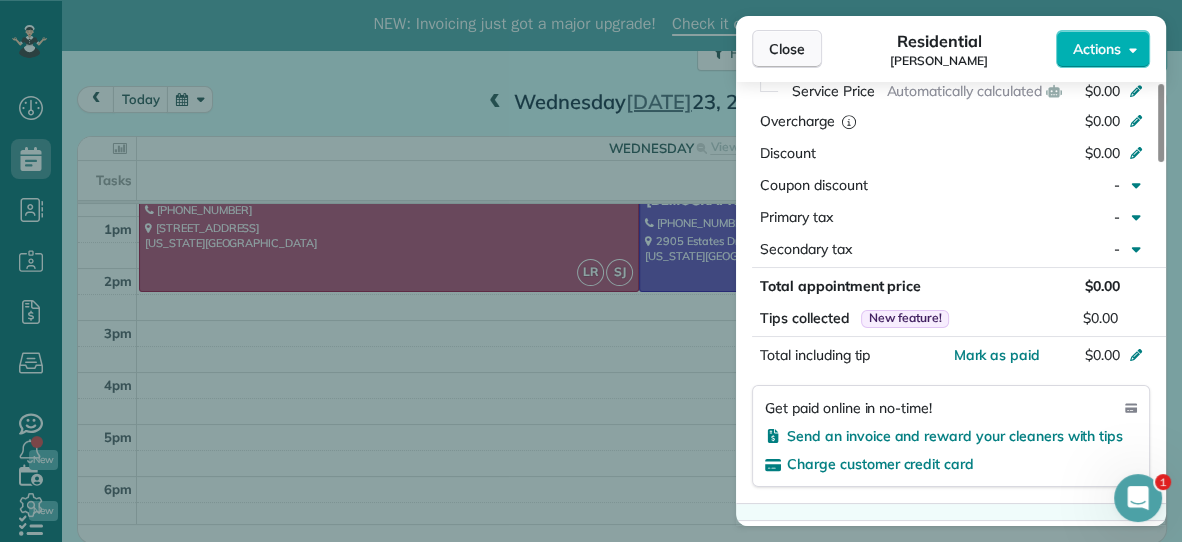 click on "Close" at bounding box center [787, 49] 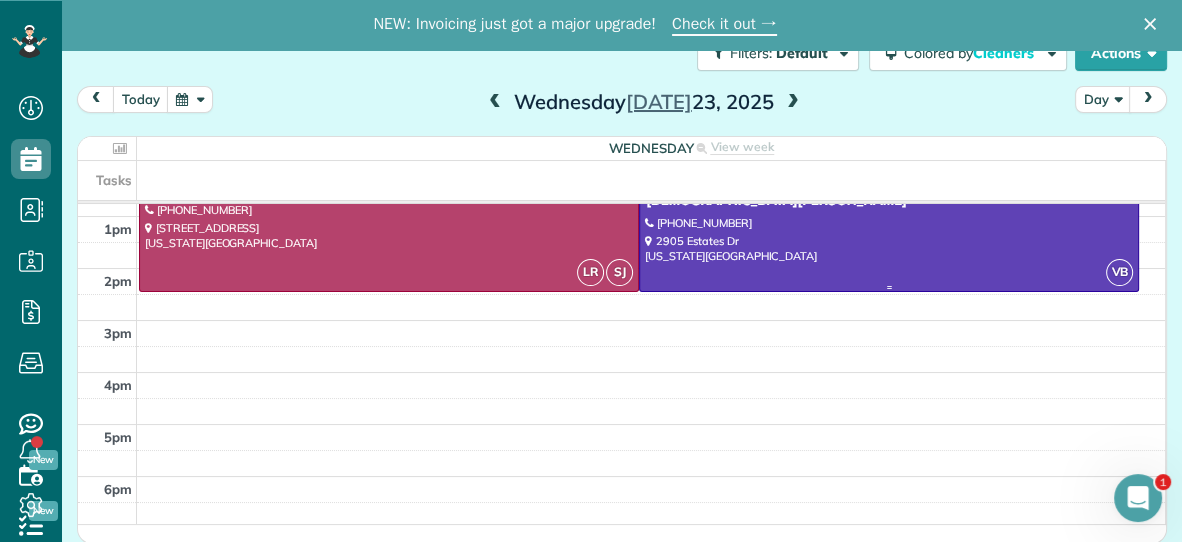 click at bounding box center (889, 234) 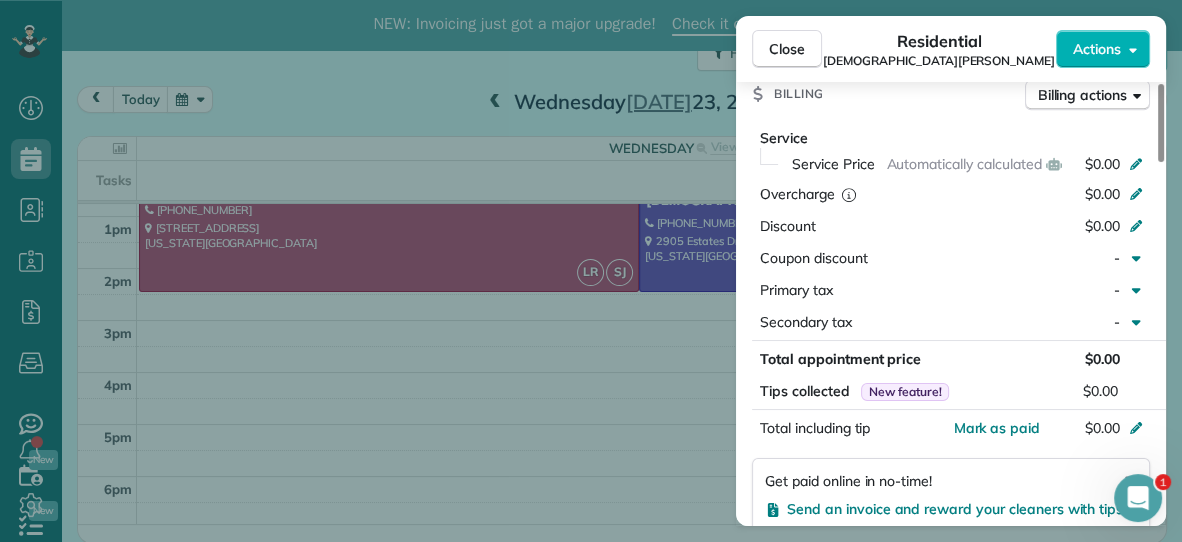 scroll, scrollTop: 939, scrollLeft: 0, axis: vertical 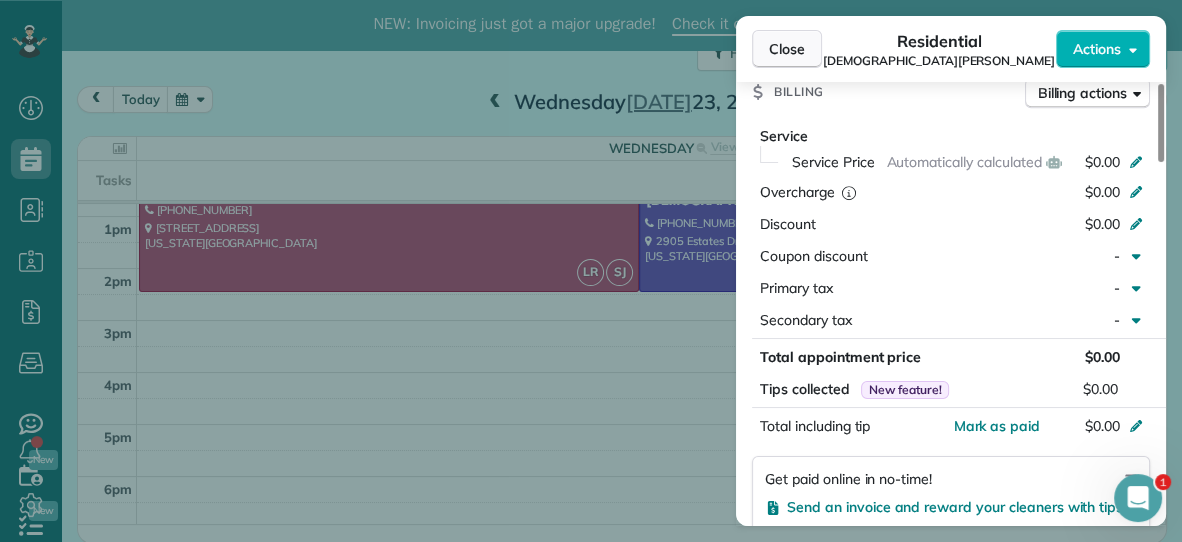 click on "Close" at bounding box center [787, 49] 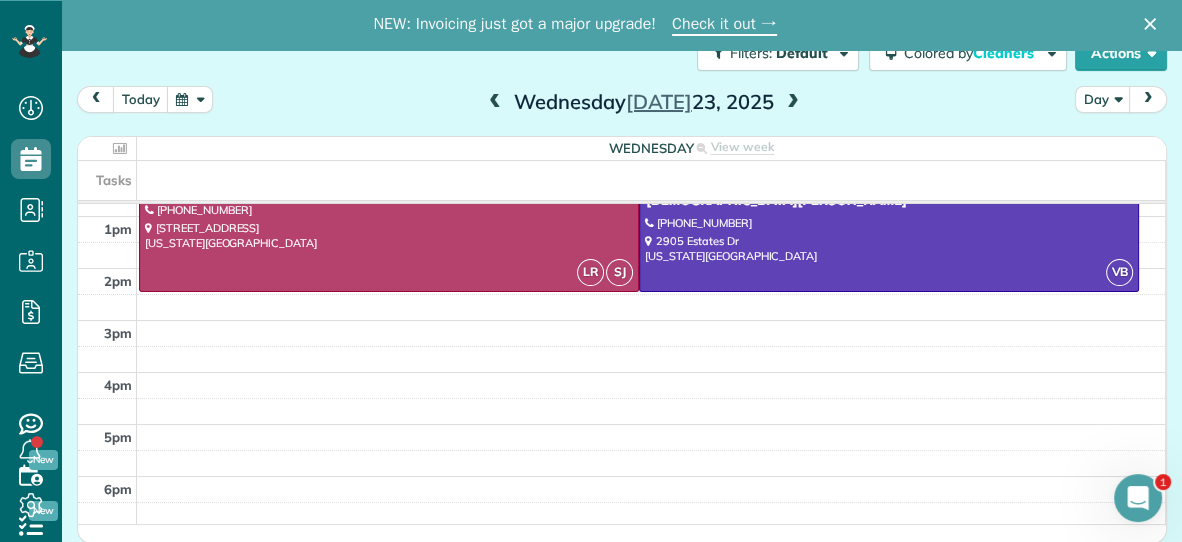 click at bounding box center [793, 103] 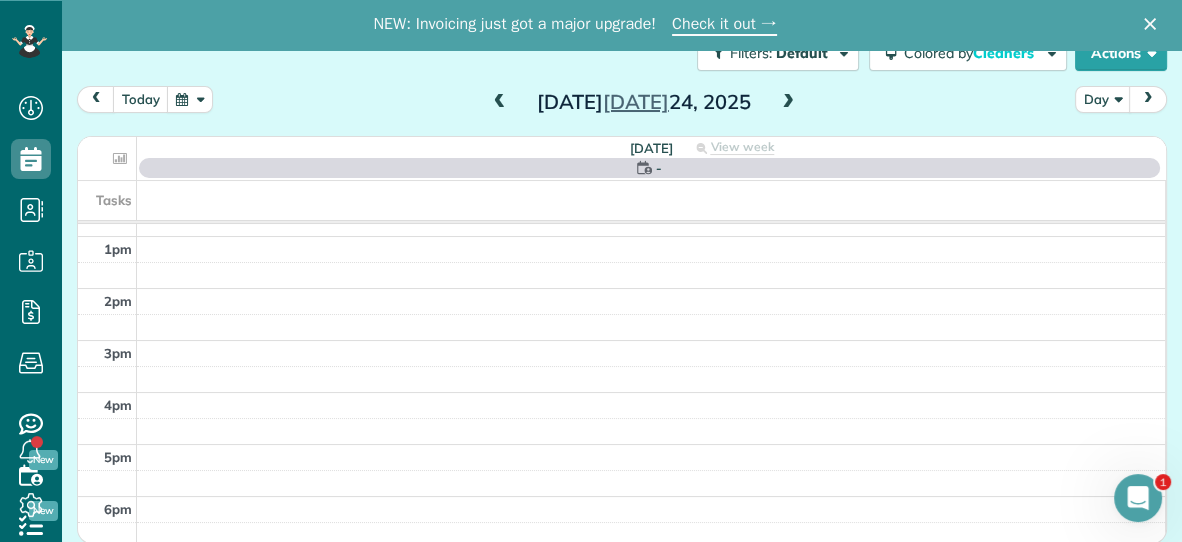 scroll, scrollTop: 0, scrollLeft: 0, axis: both 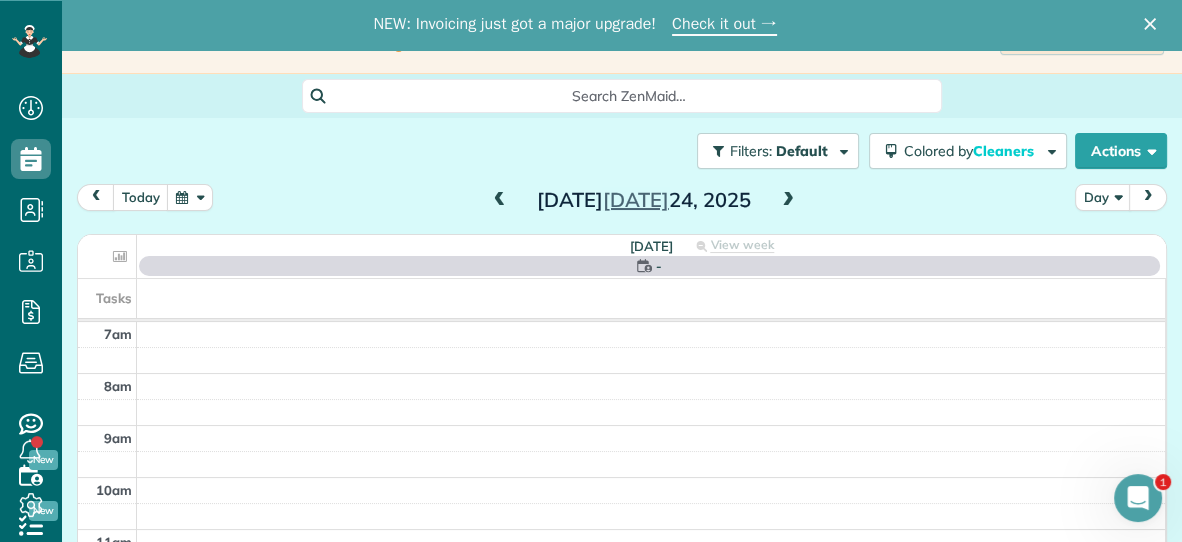 click at bounding box center (621, 281) 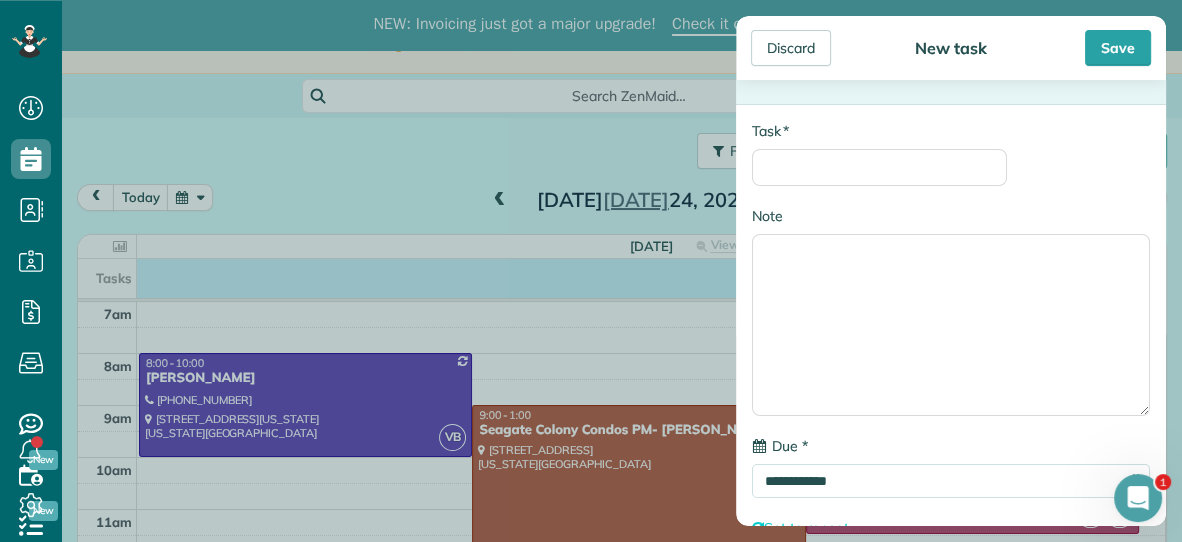 scroll, scrollTop: 44, scrollLeft: 0, axis: vertical 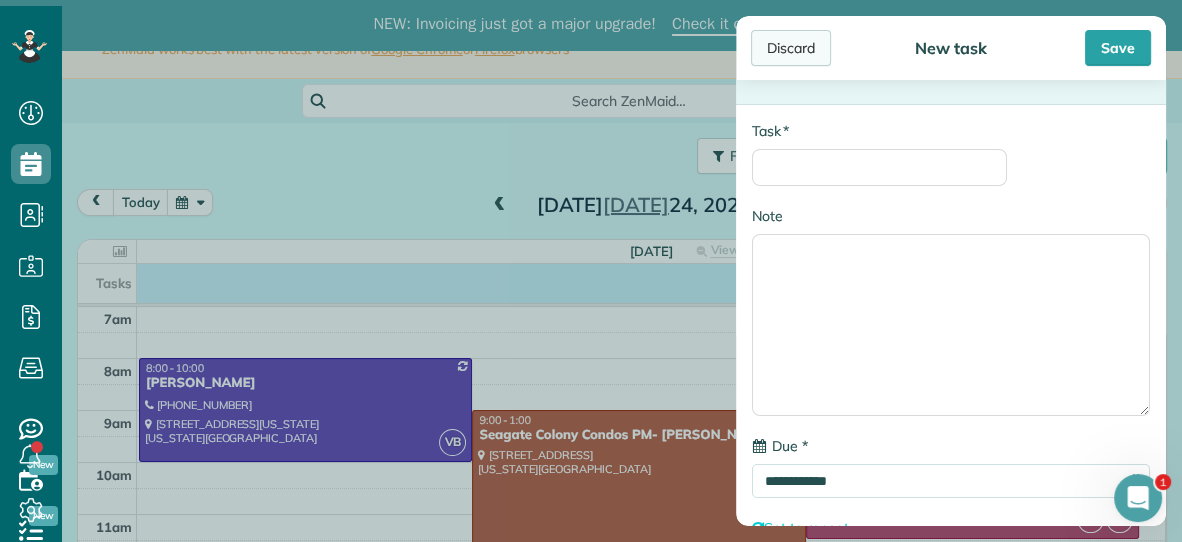 click on "Discard" at bounding box center (791, 48) 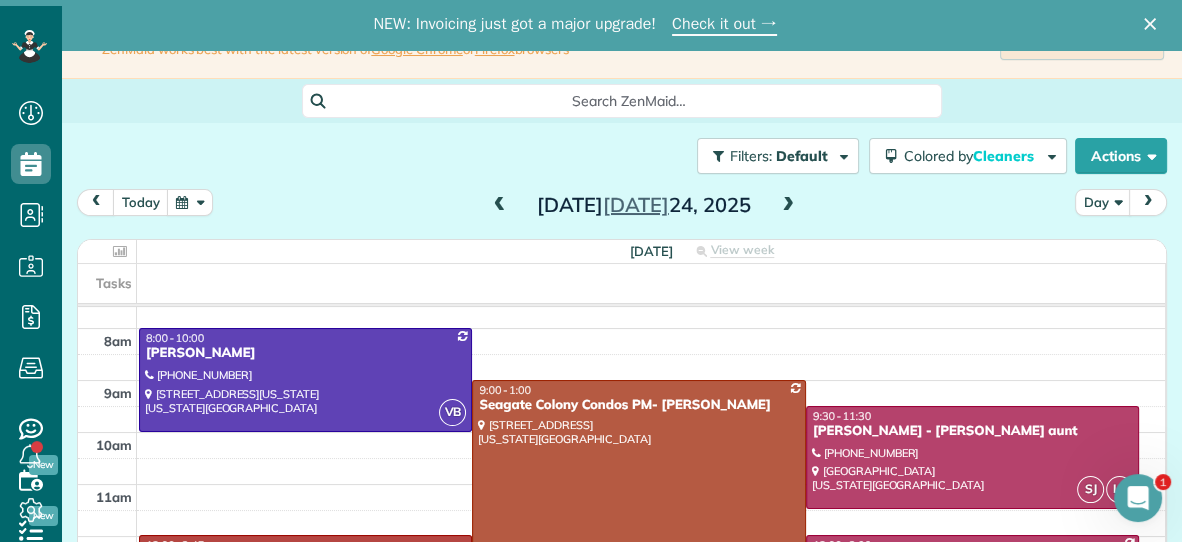 scroll, scrollTop: 41, scrollLeft: 0, axis: vertical 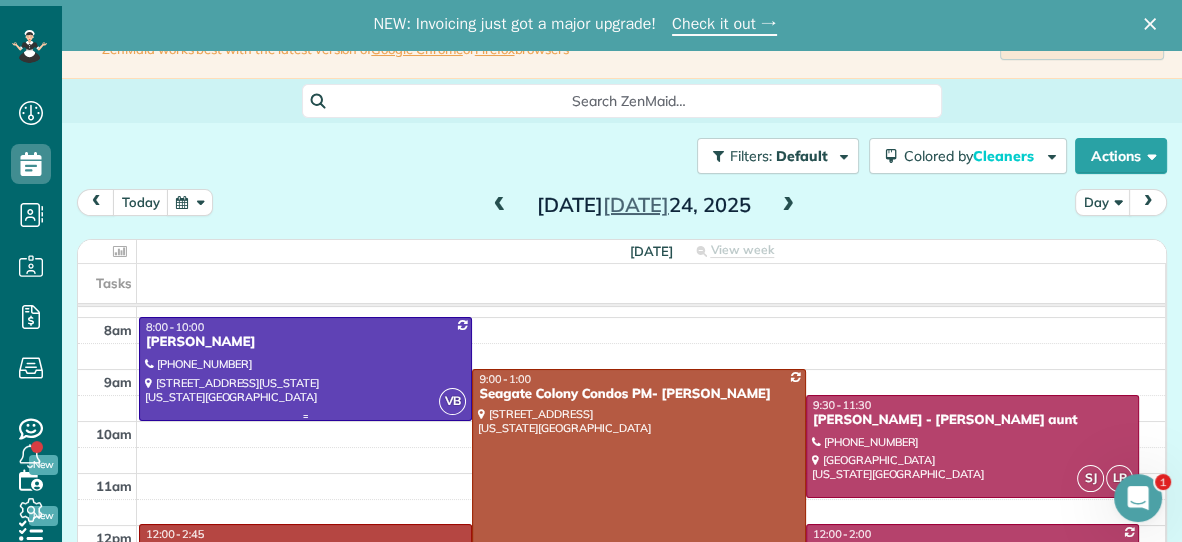 click at bounding box center [305, 368] 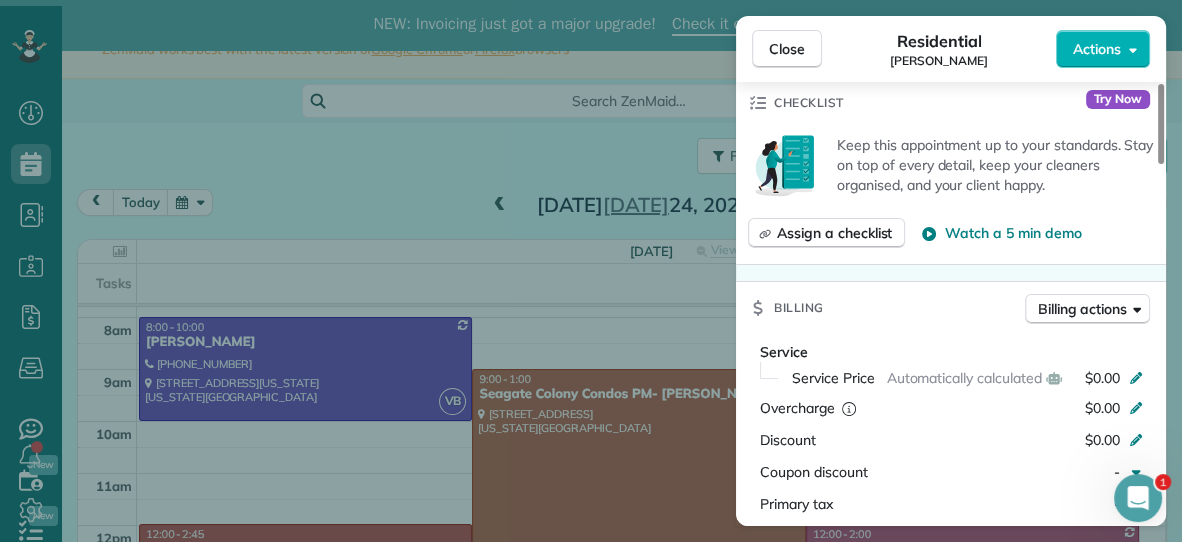 scroll, scrollTop: 668, scrollLeft: 0, axis: vertical 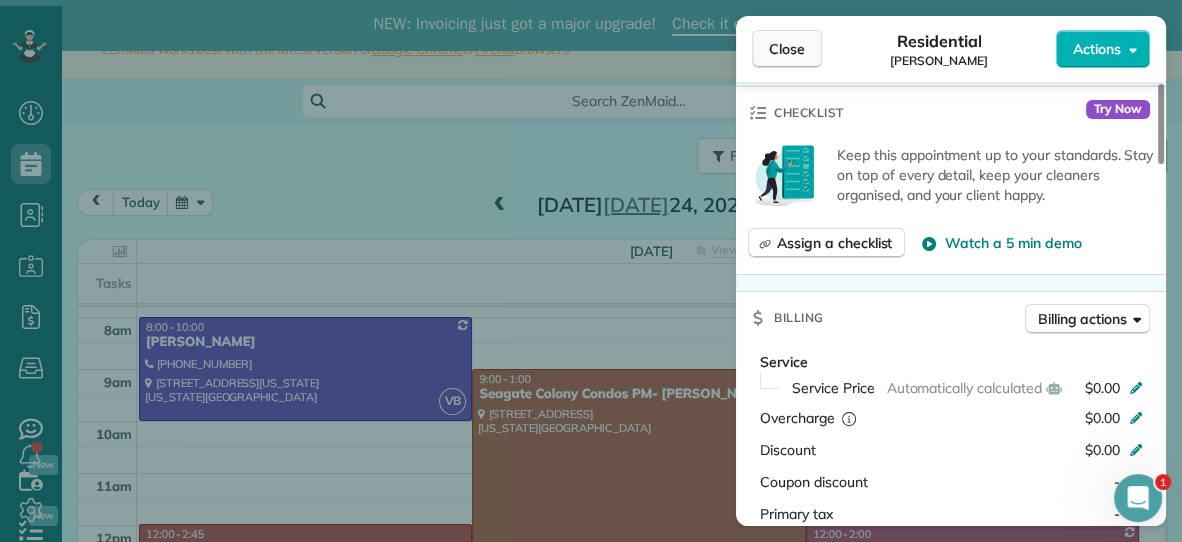 click on "Close" at bounding box center (787, 49) 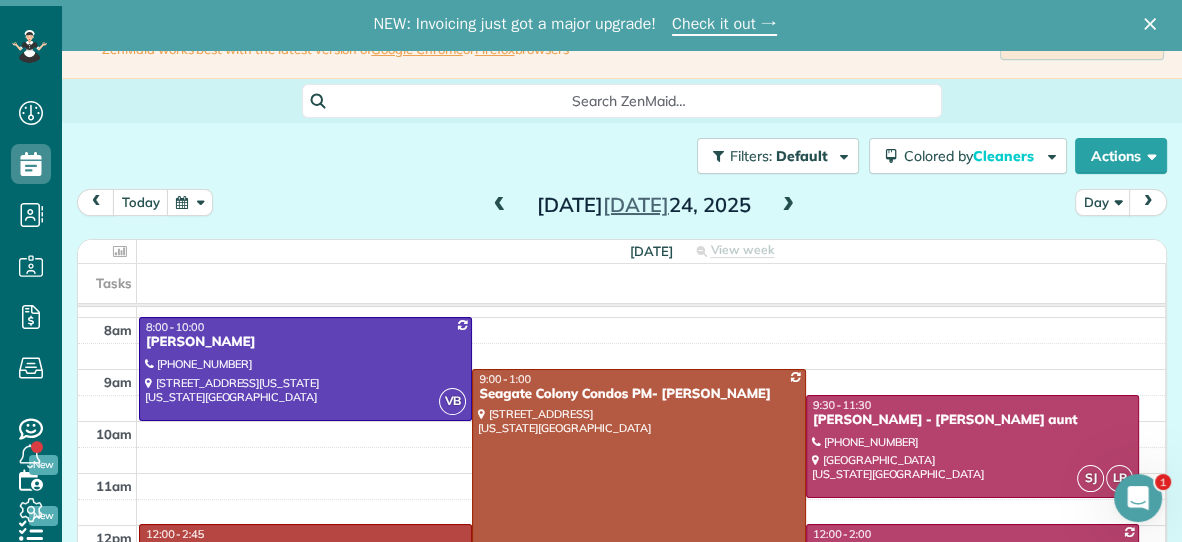 click at bounding box center [638, 472] 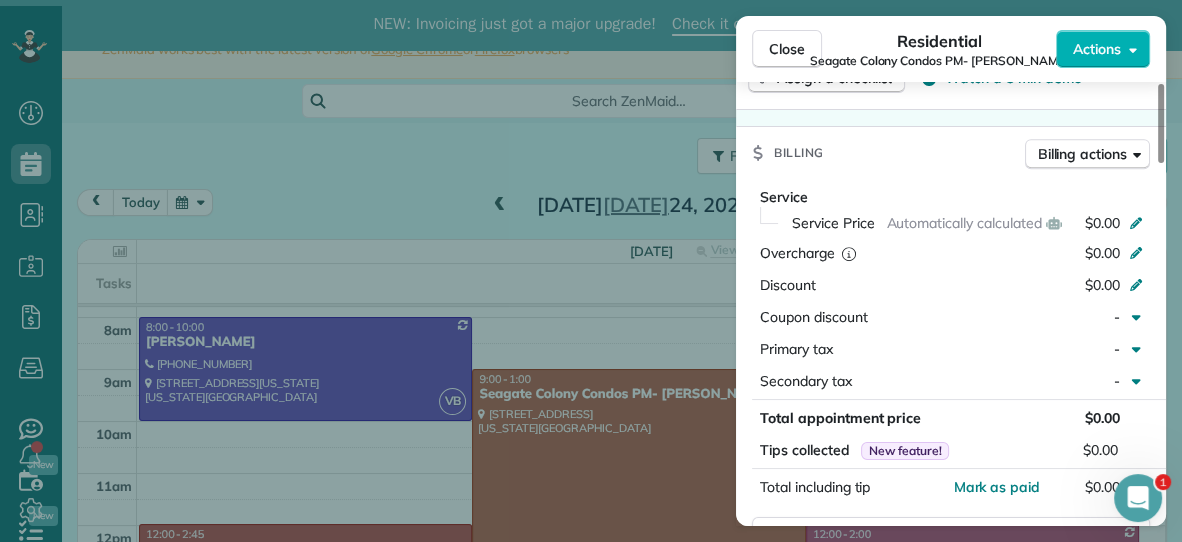 scroll, scrollTop: 919, scrollLeft: 0, axis: vertical 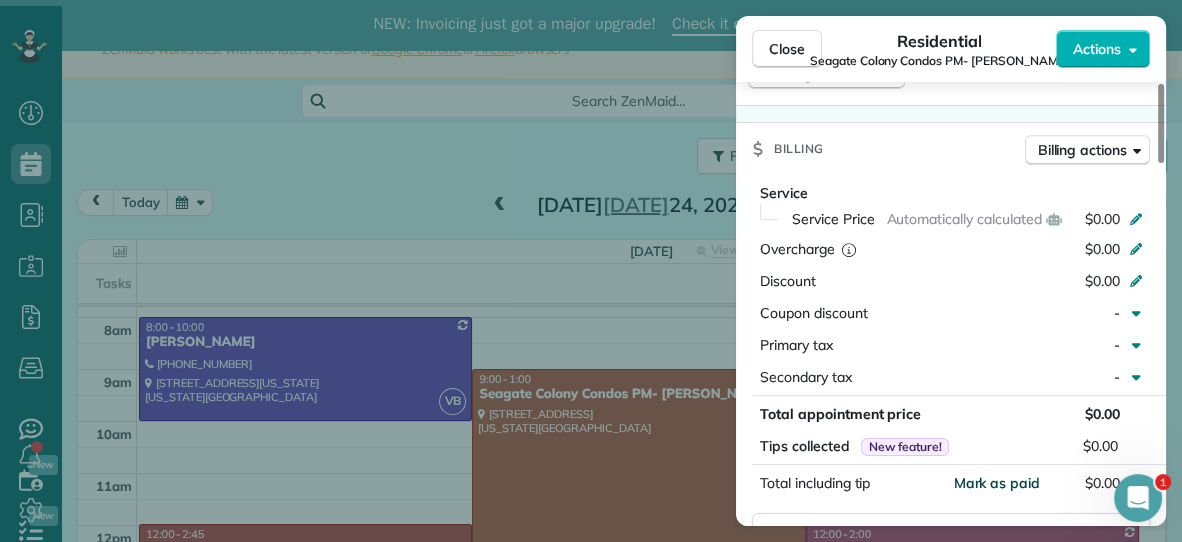click on "Mark as paid" at bounding box center [996, 483] 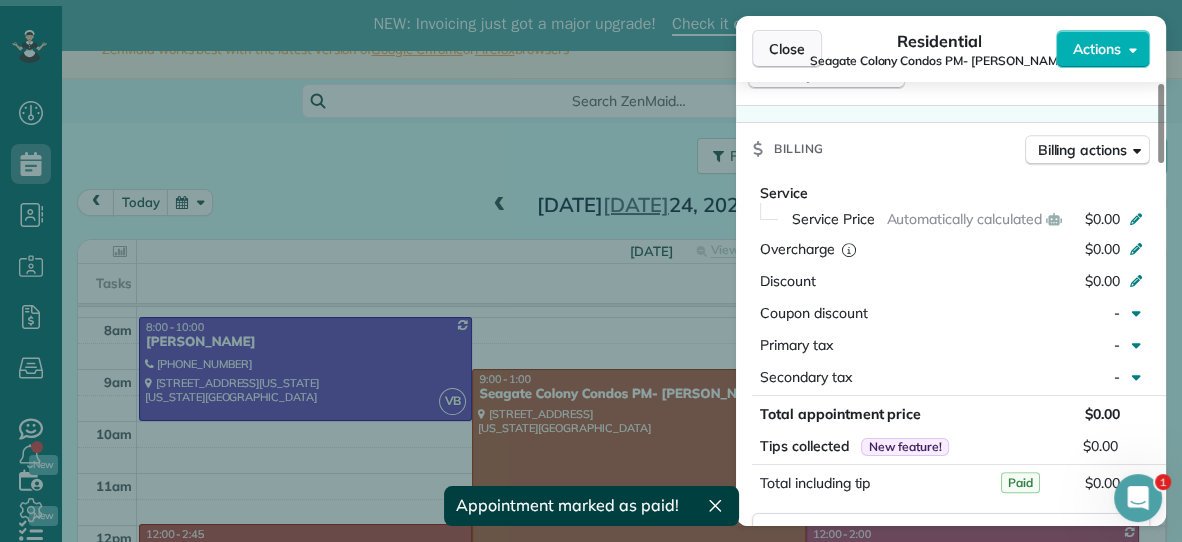 click on "Close" at bounding box center (787, 49) 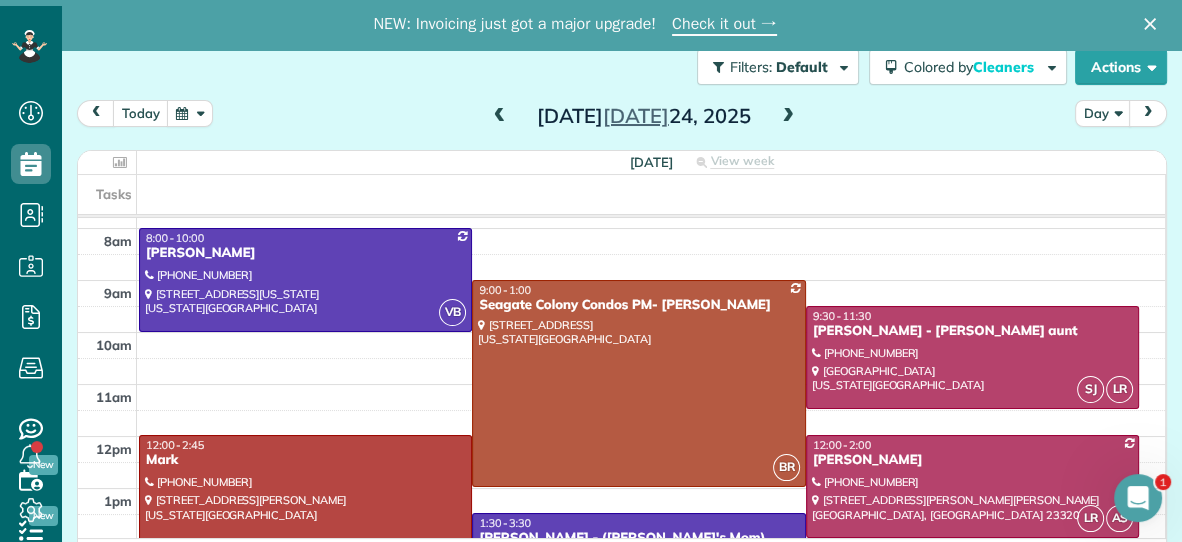 scroll, scrollTop: 98, scrollLeft: 0, axis: vertical 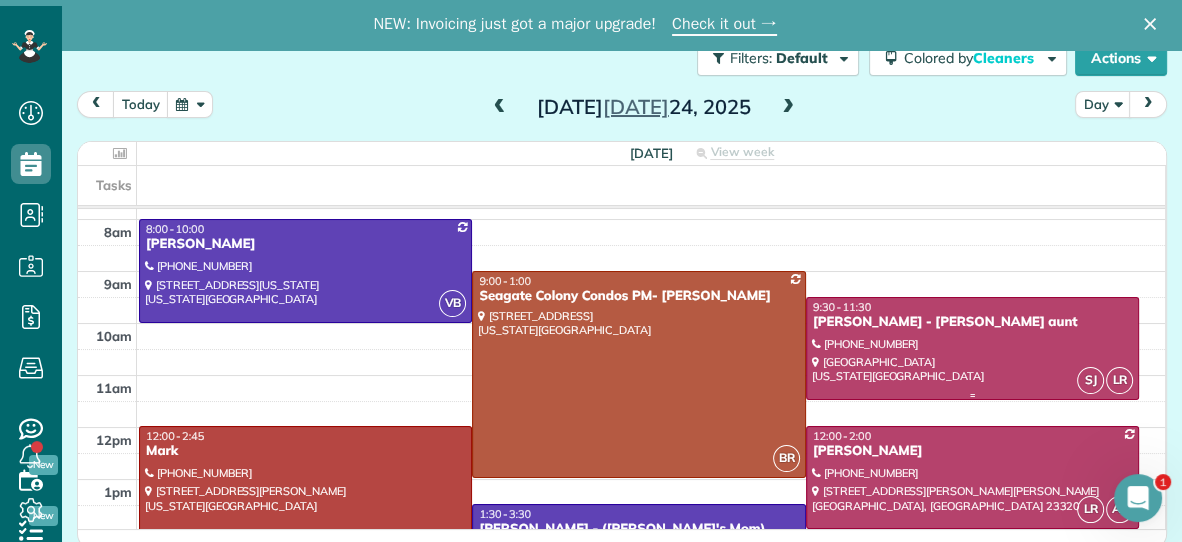 click at bounding box center [972, 348] 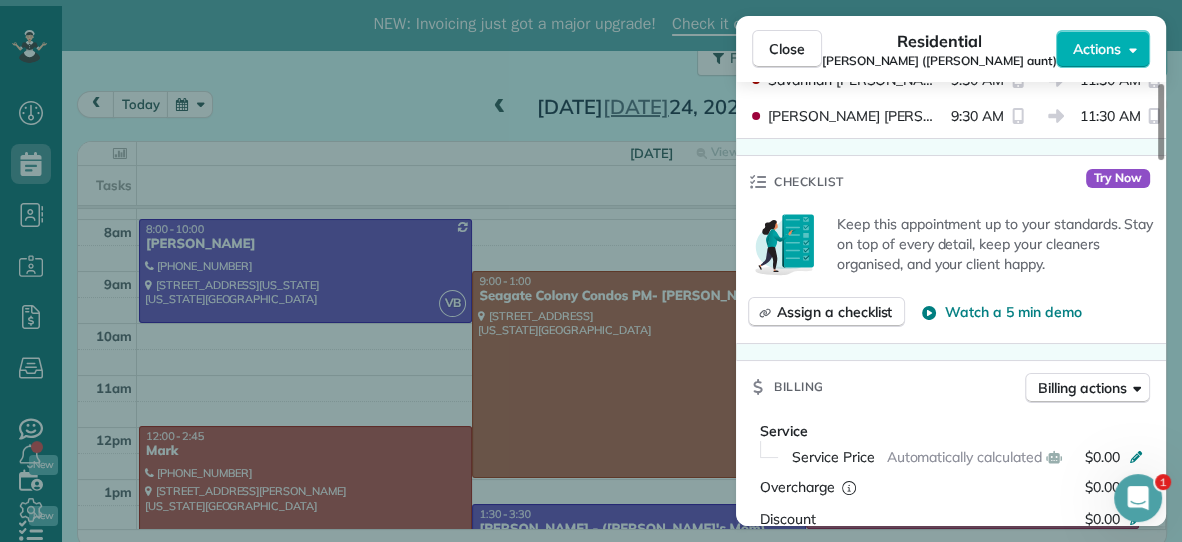 scroll, scrollTop: 621, scrollLeft: 0, axis: vertical 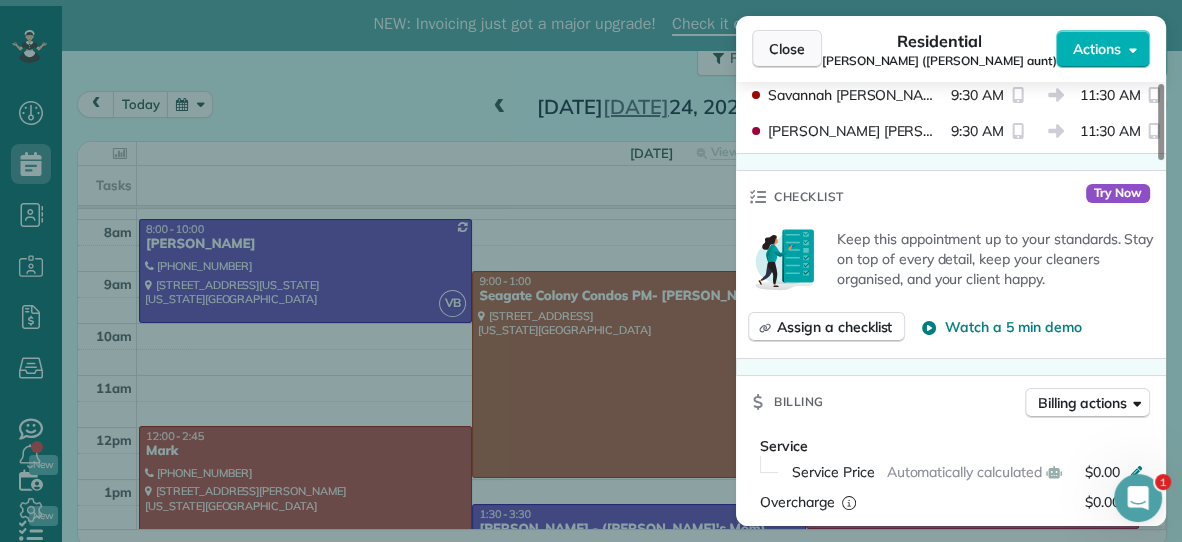 click on "Close" at bounding box center (787, 49) 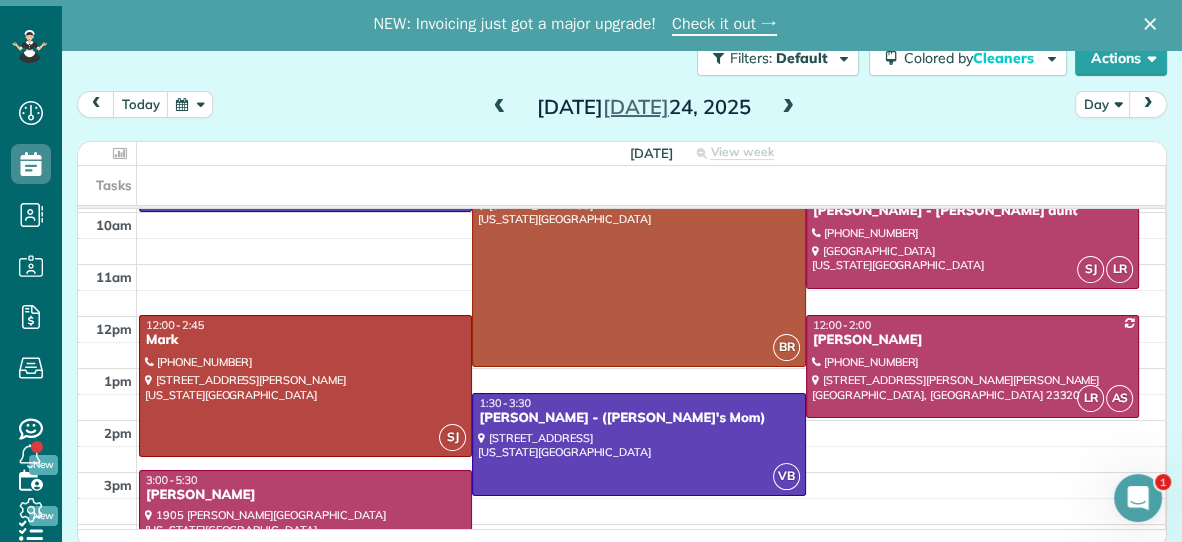 scroll, scrollTop: 153, scrollLeft: 0, axis: vertical 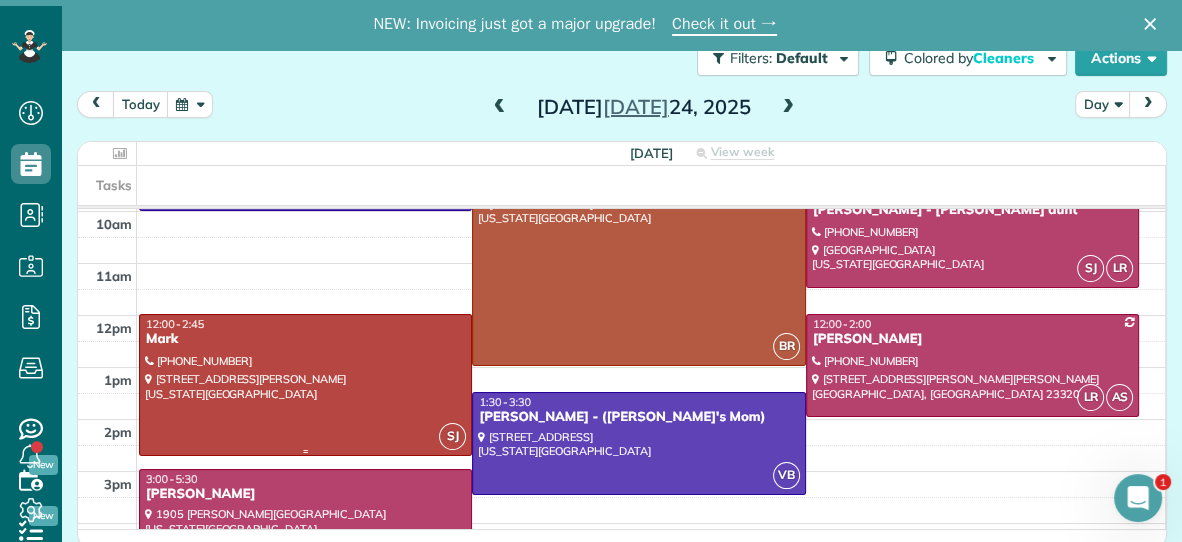 click at bounding box center (305, 385) 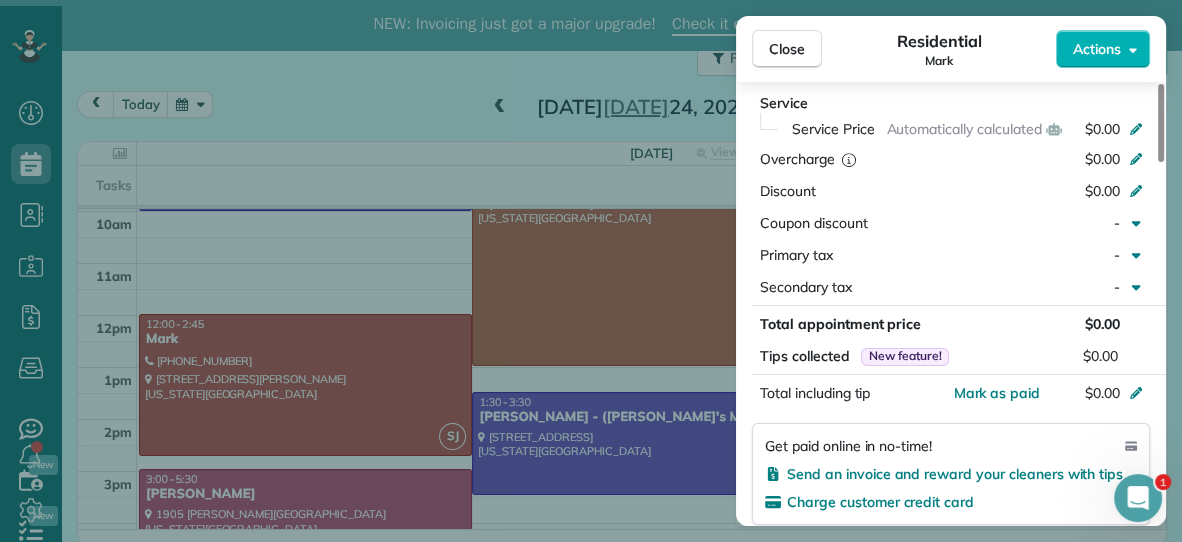 scroll, scrollTop: 912, scrollLeft: 0, axis: vertical 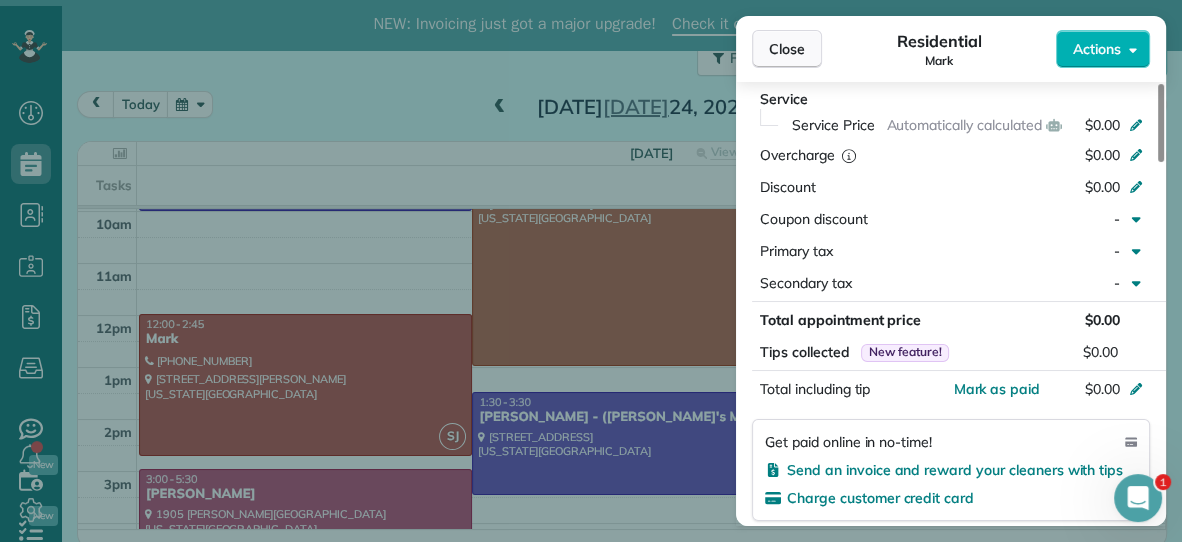 click on "Close" at bounding box center [787, 49] 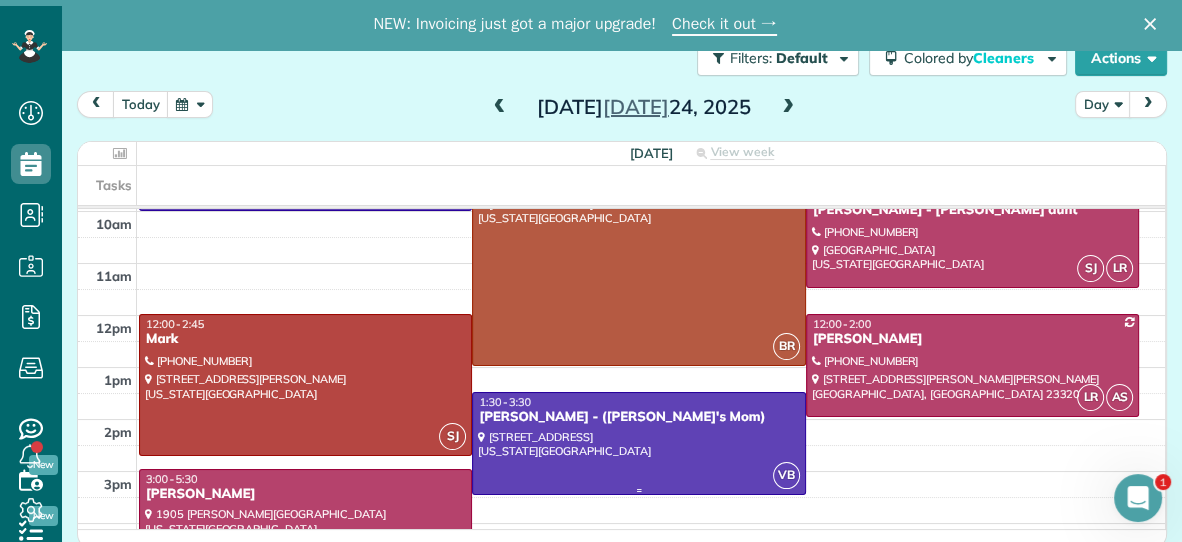 click at bounding box center [638, 443] 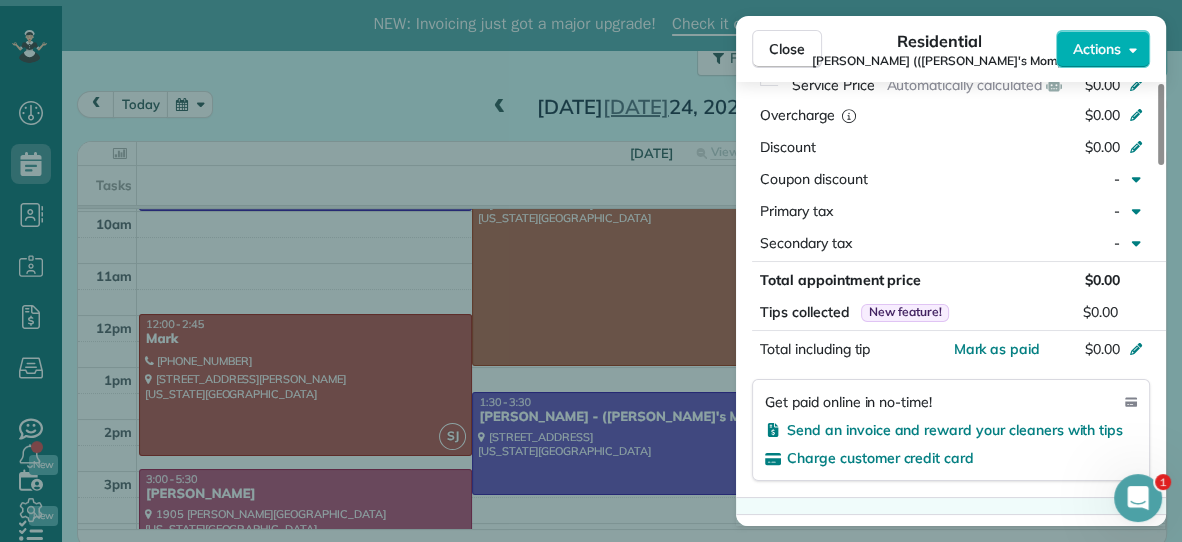 scroll, scrollTop: 976, scrollLeft: 0, axis: vertical 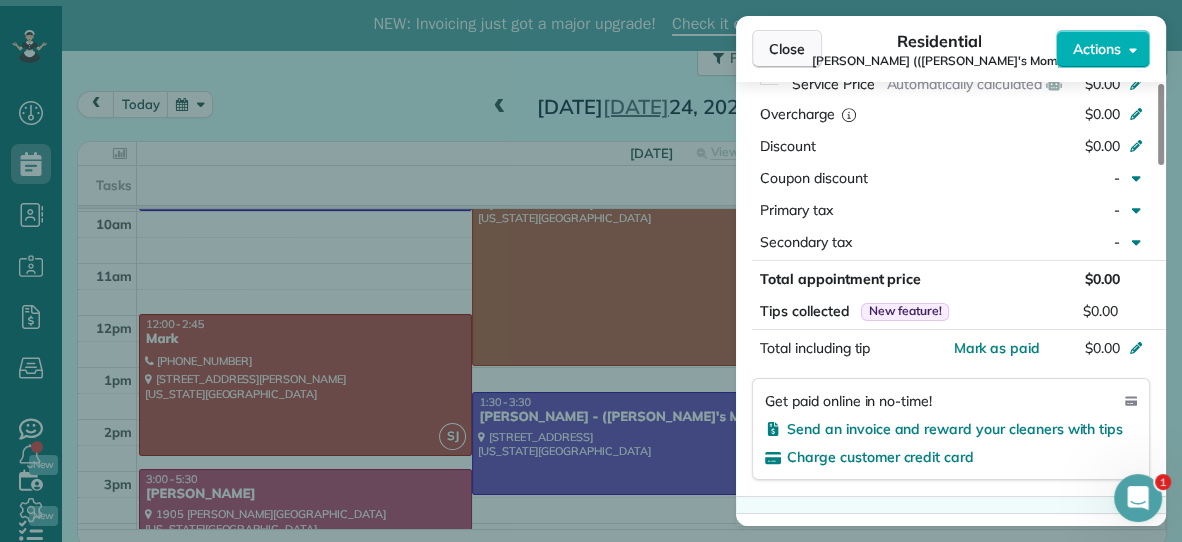 click on "Close" at bounding box center (787, 49) 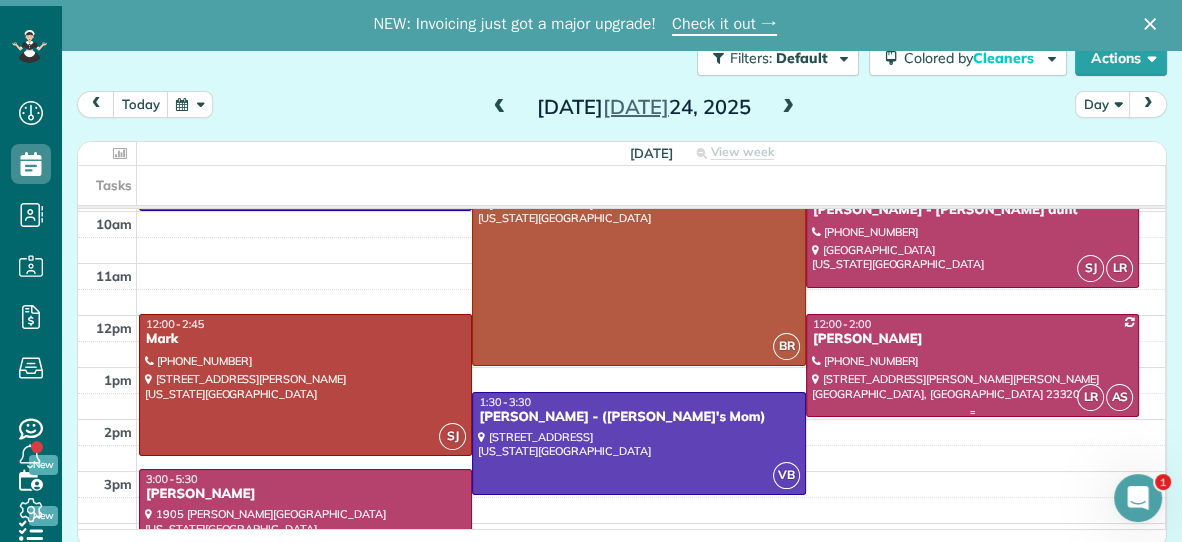 click at bounding box center (972, 365) 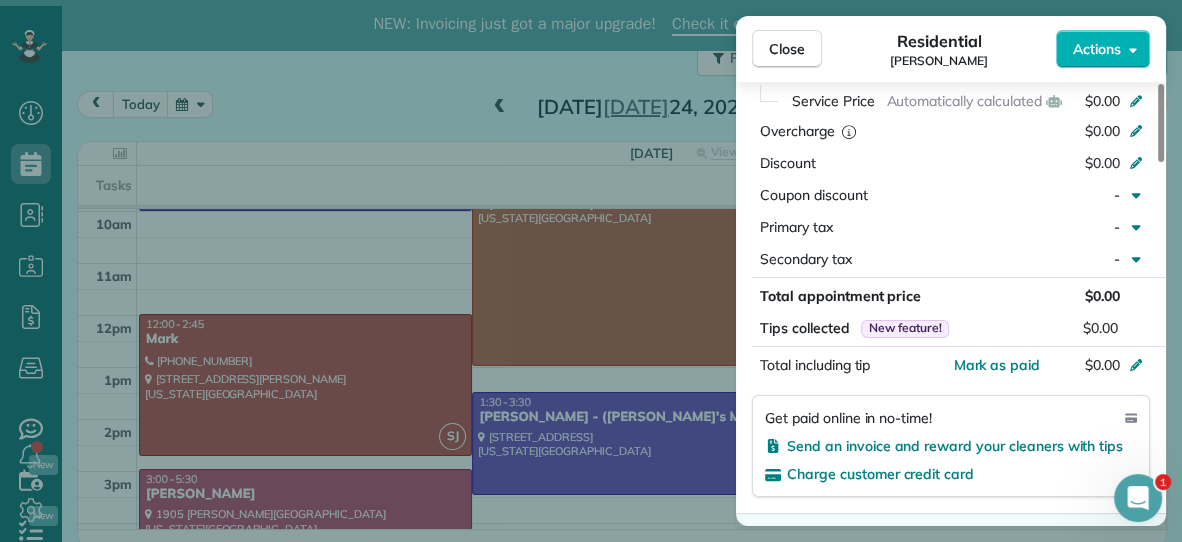 scroll, scrollTop: 988, scrollLeft: 0, axis: vertical 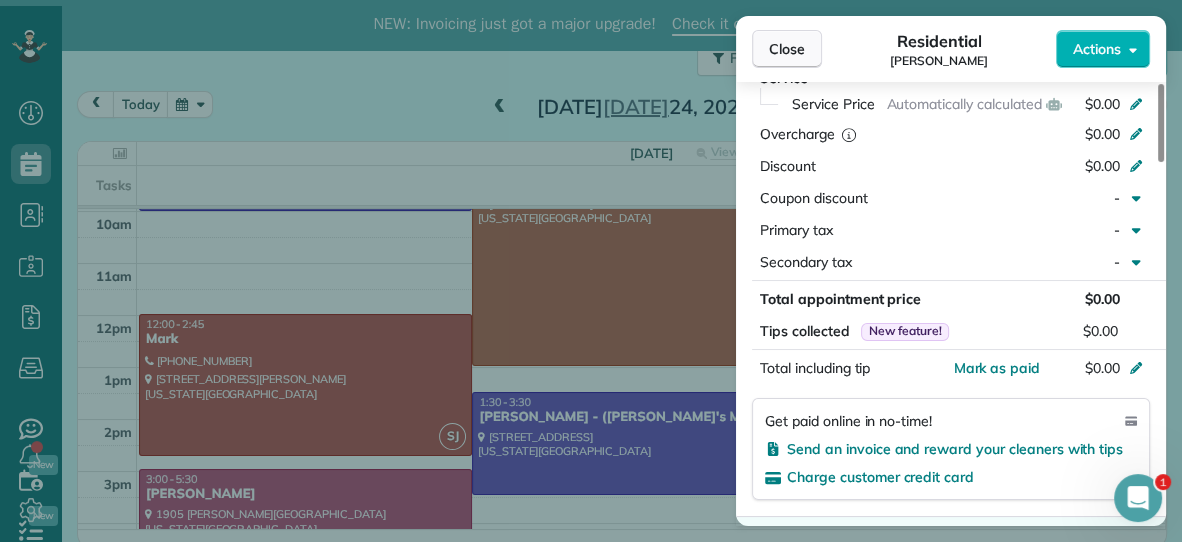 click on "Close" at bounding box center [787, 49] 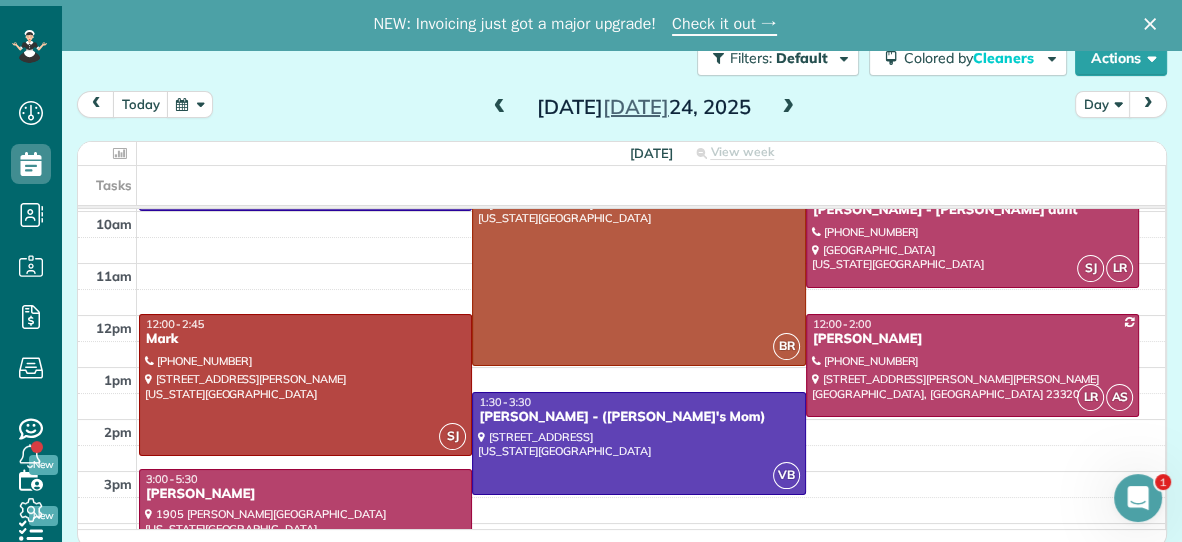 click on "[PERSON_NAME]" at bounding box center (305, 494) 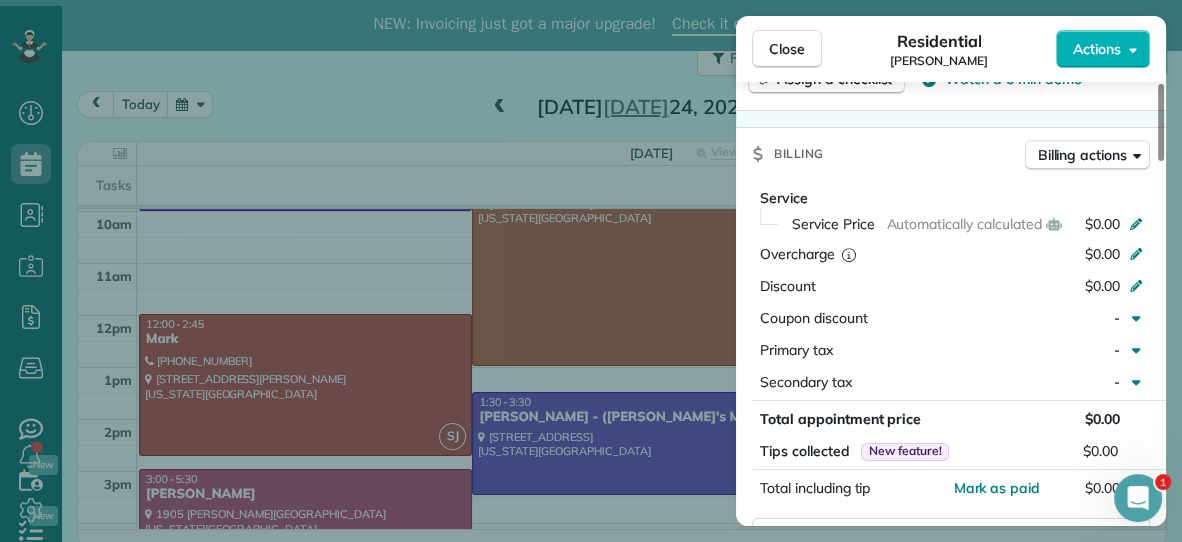 scroll, scrollTop: 896, scrollLeft: 0, axis: vertical 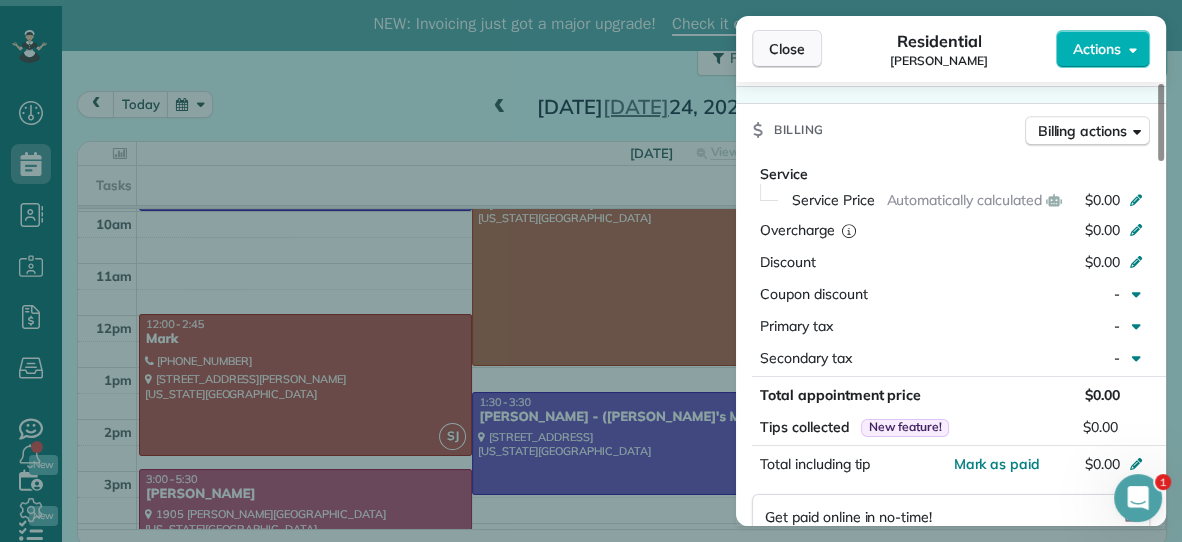 click on "Close" at bounding box center (787, 49) 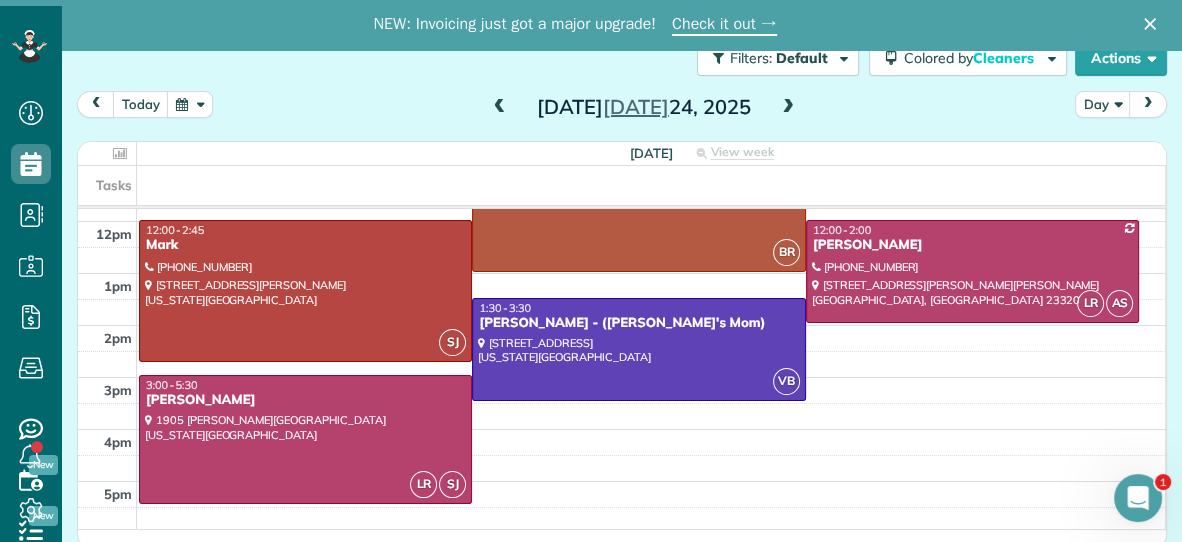 scroll, scrollTop: 299, scrollLeft: 0, axis: vertical 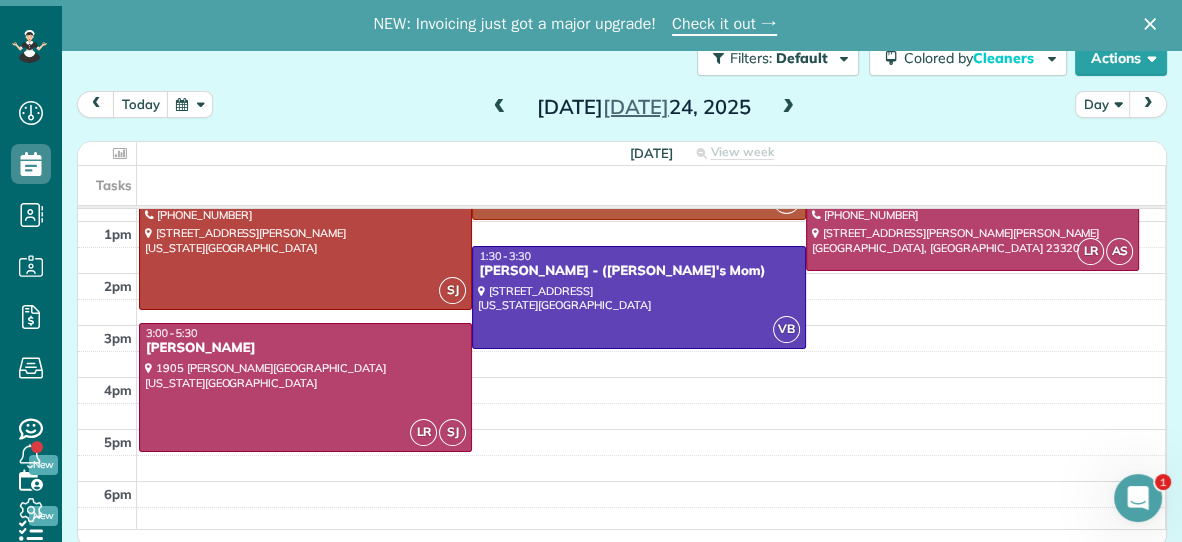 click at bounding box center [788, 108] 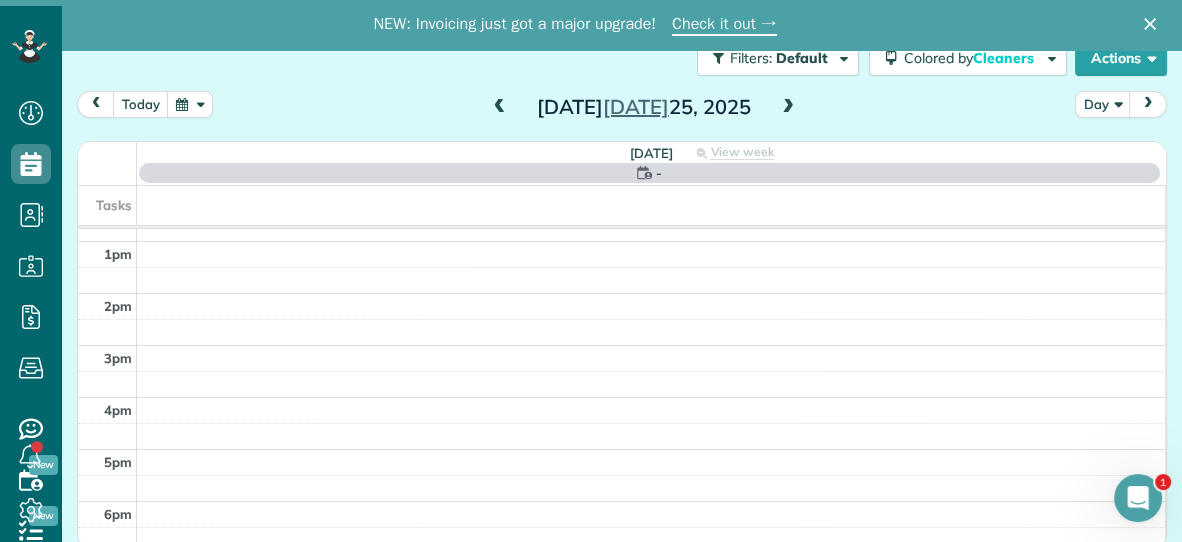 scroll, scrollTop: 0, scrollLeft: 0, axis: both 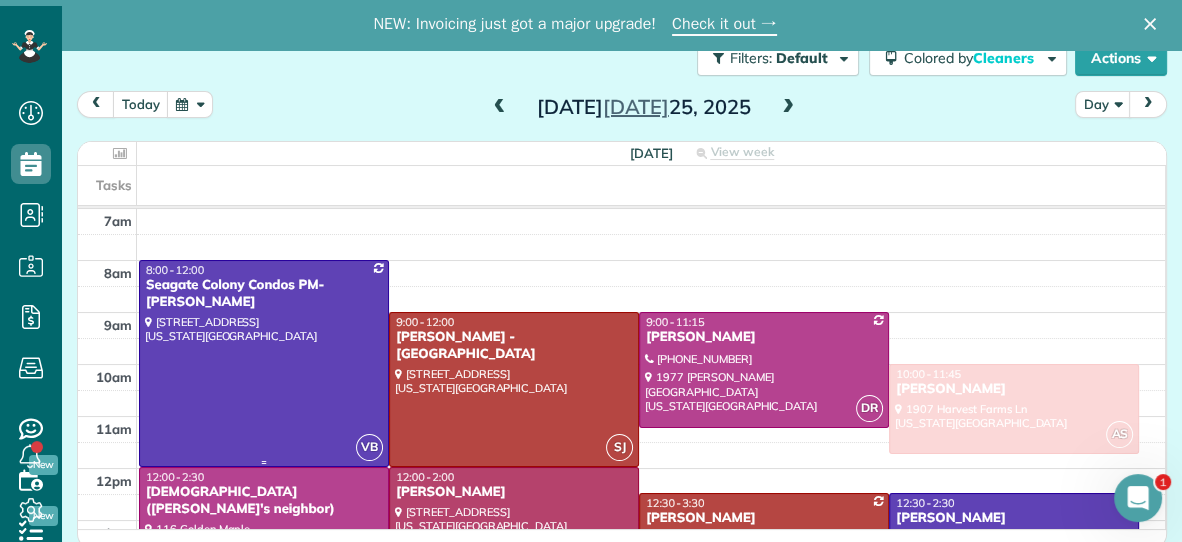 click at bounding box center (264, 363) 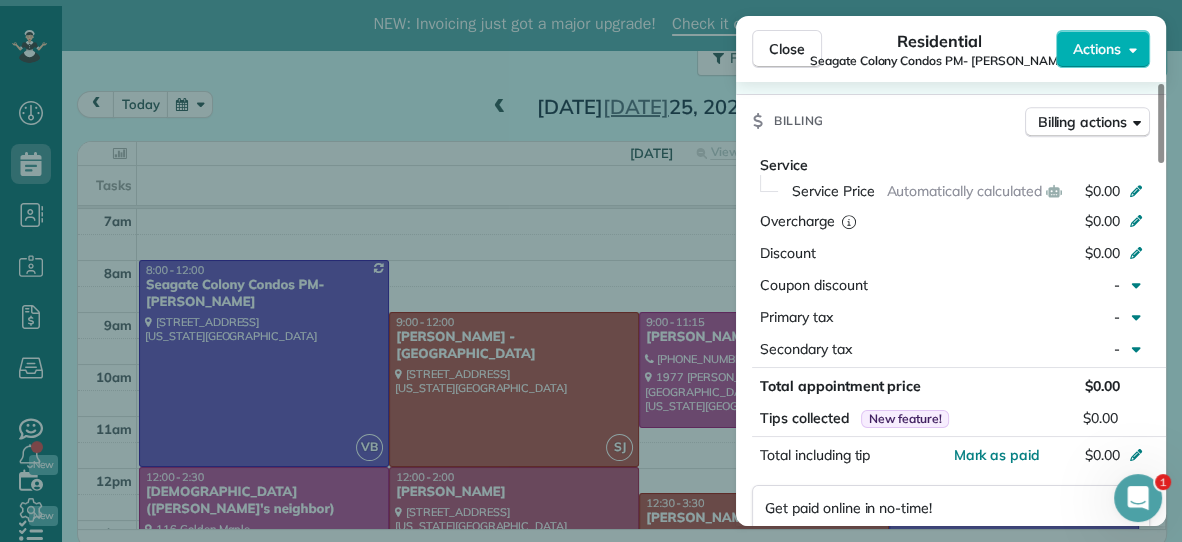 scroll, scrollTop: 951, scrollLeft: 0, axis: vertical 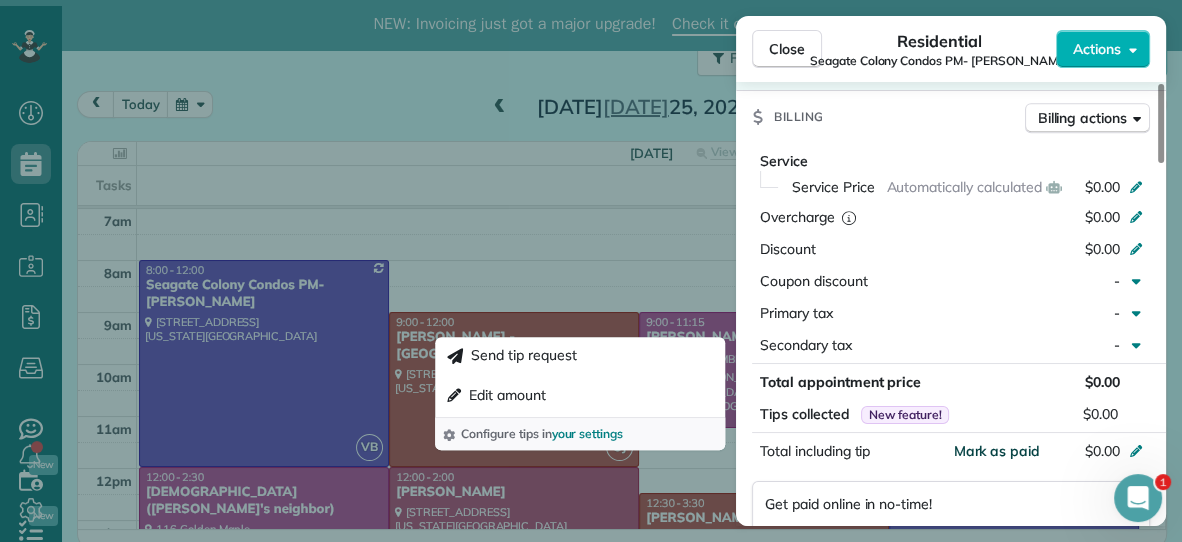 click on "Mark as paid" at bounding box center [996, 451] 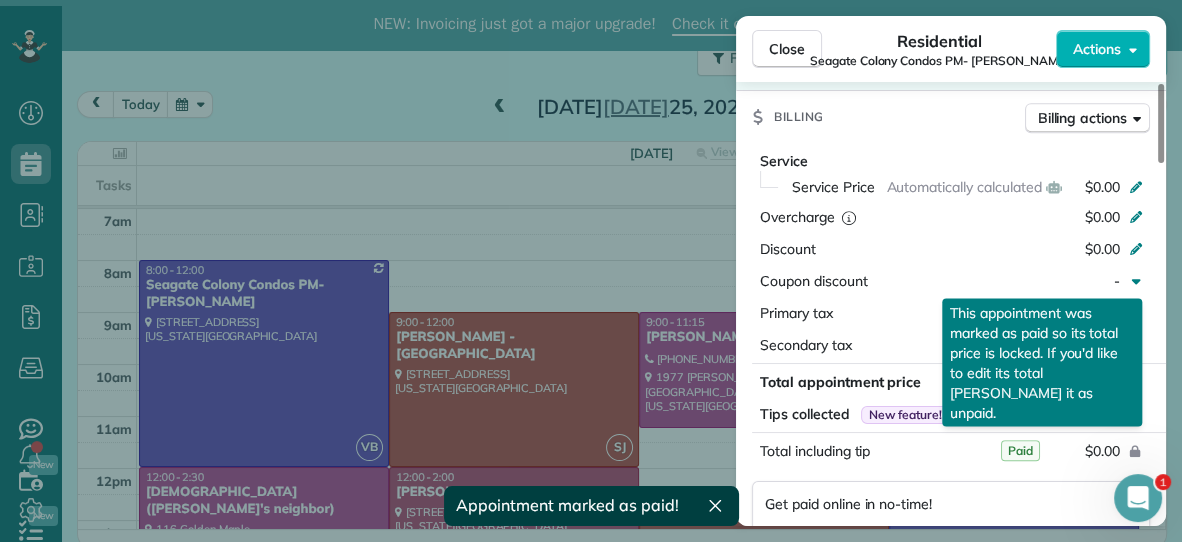 click on "$0.00" at bounding box center [1042, 451] 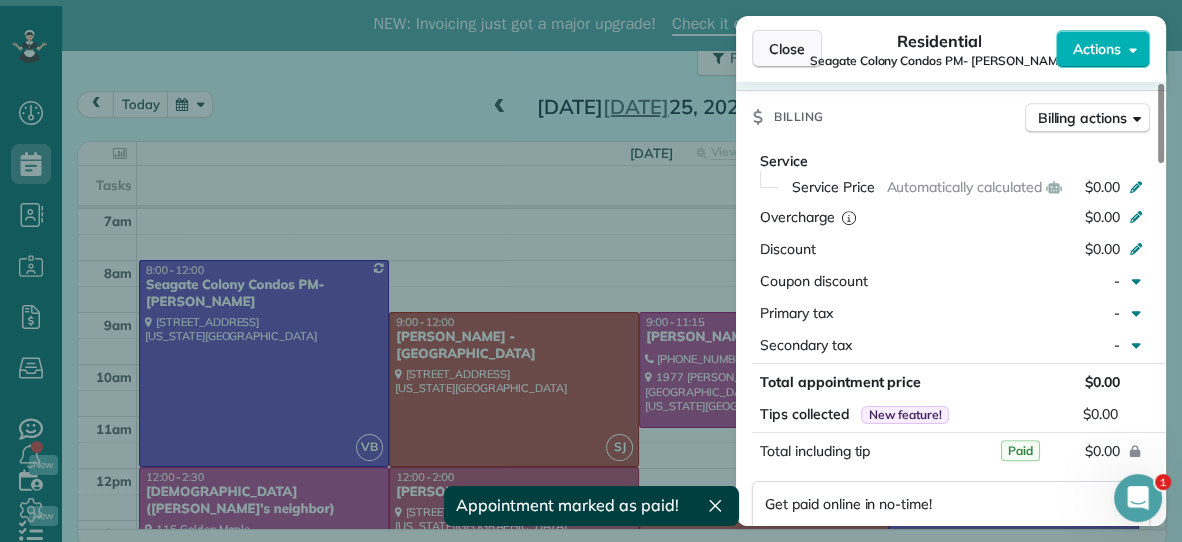 click on "Close" at bounding box center (787, 49) 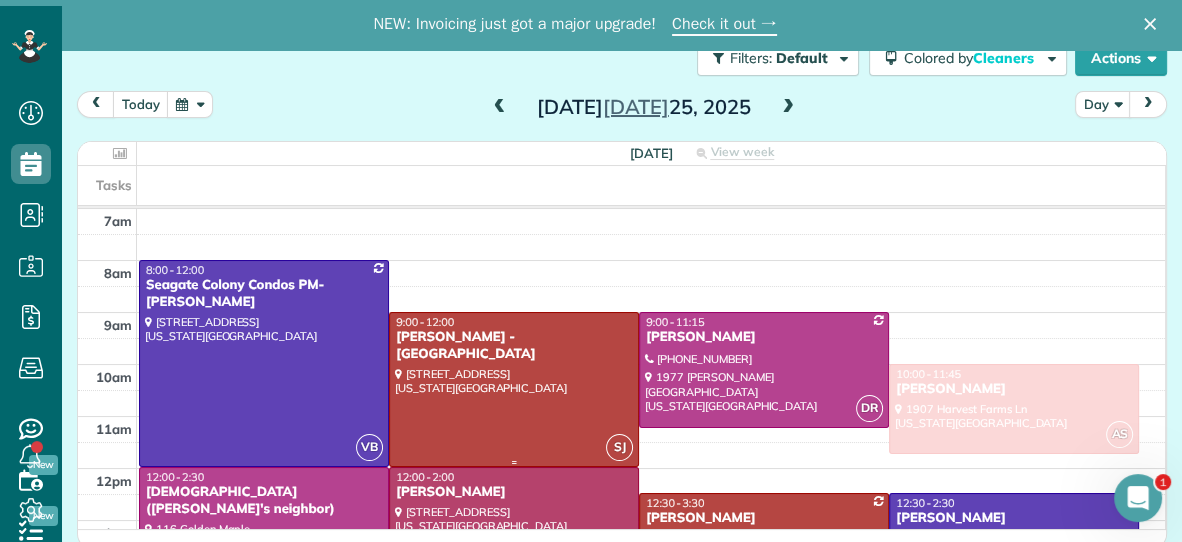 click at bounding box center (514, 389) 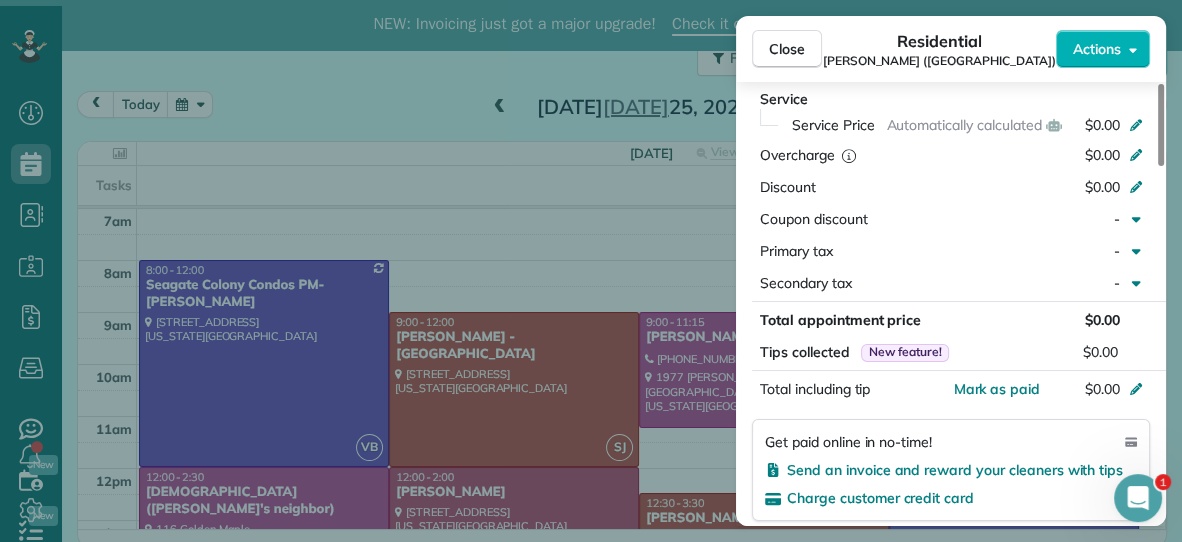 scroll, scrollTop: 944, scrollLeft: 0, axis: vertical 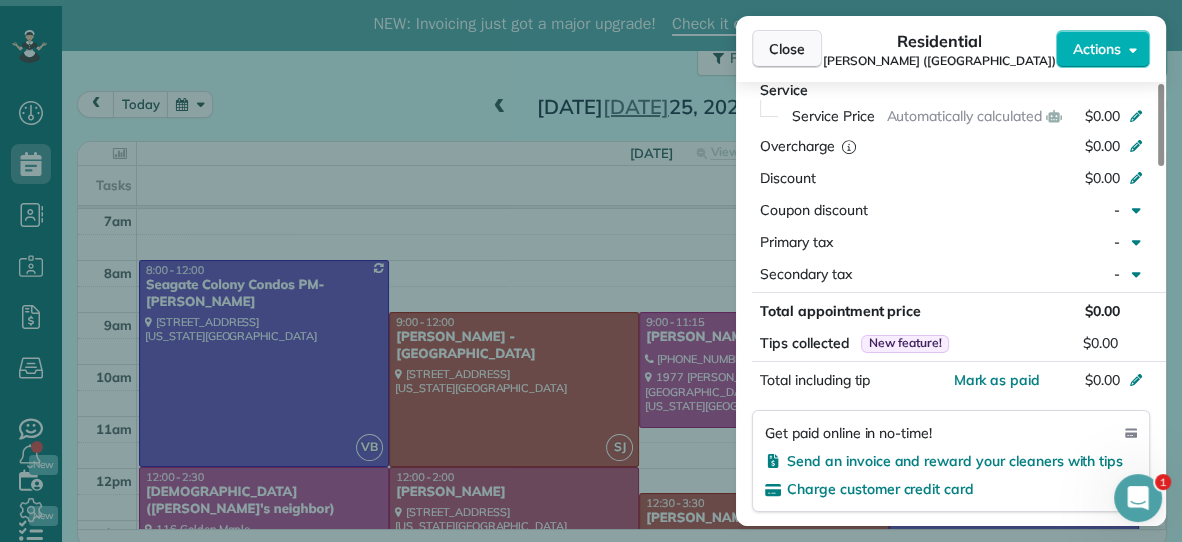 click on "Close" at bounding box center [787, 49] 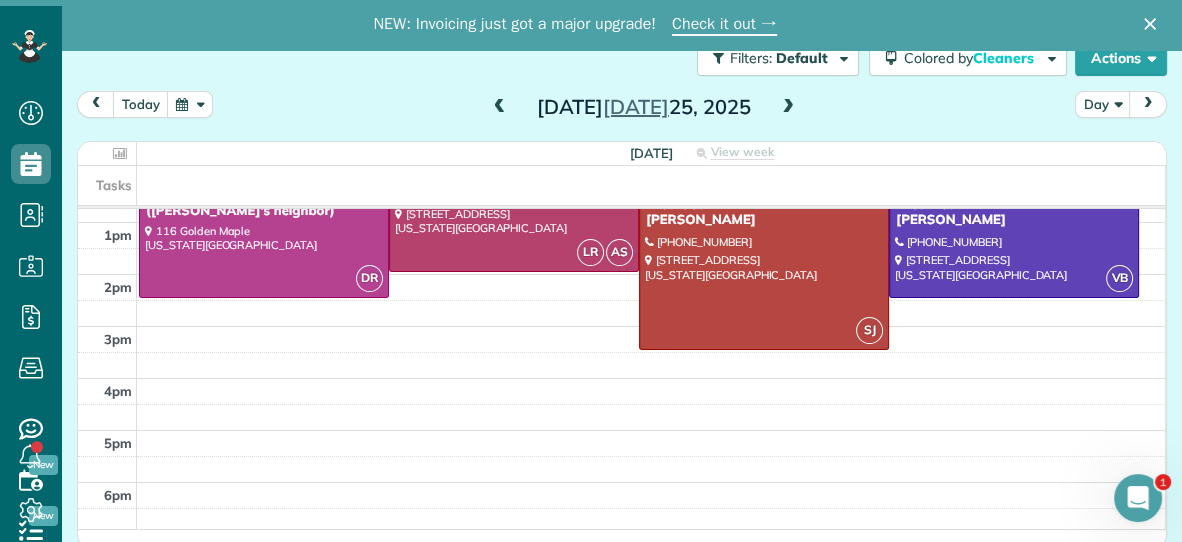 scroll, scrollTop: 299, scrollLeft: 0, axis: vertical 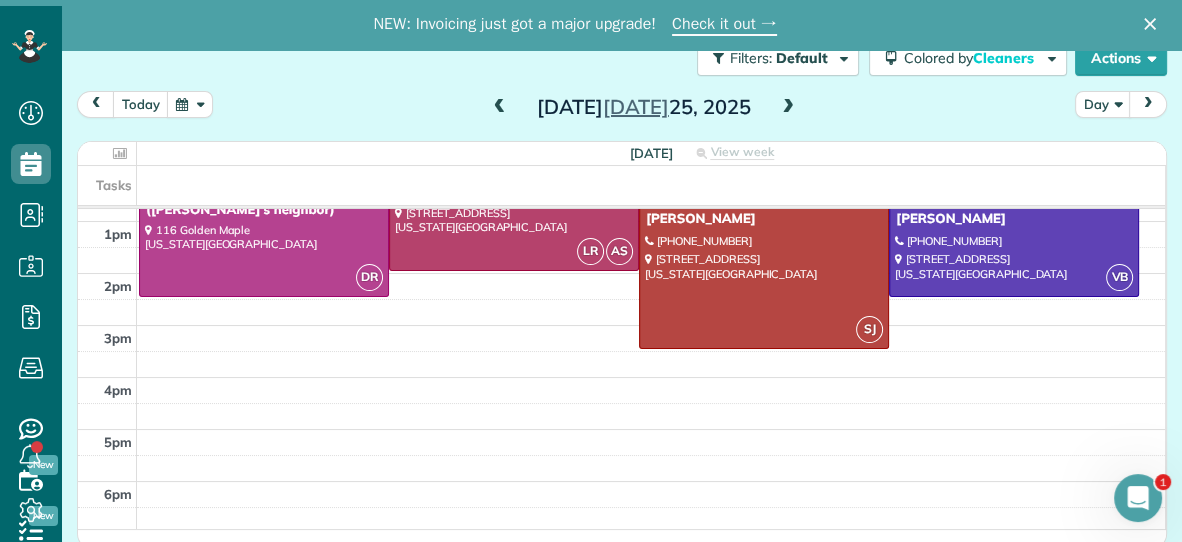 click at bounding box center [788, 108] 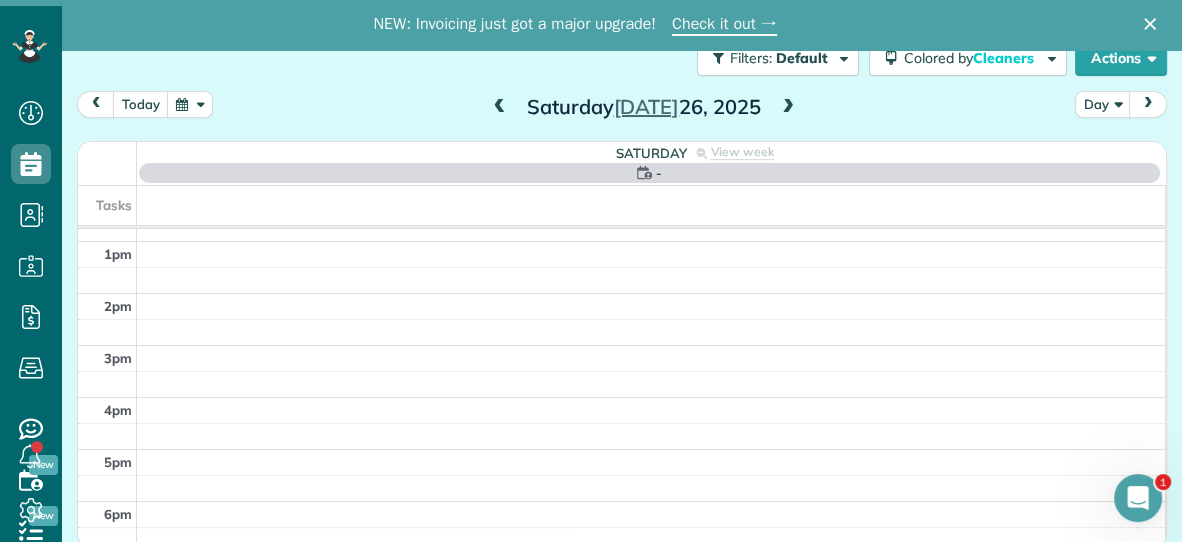 scroll, scrollTop: 0, scrollLeft: 0, axis: both 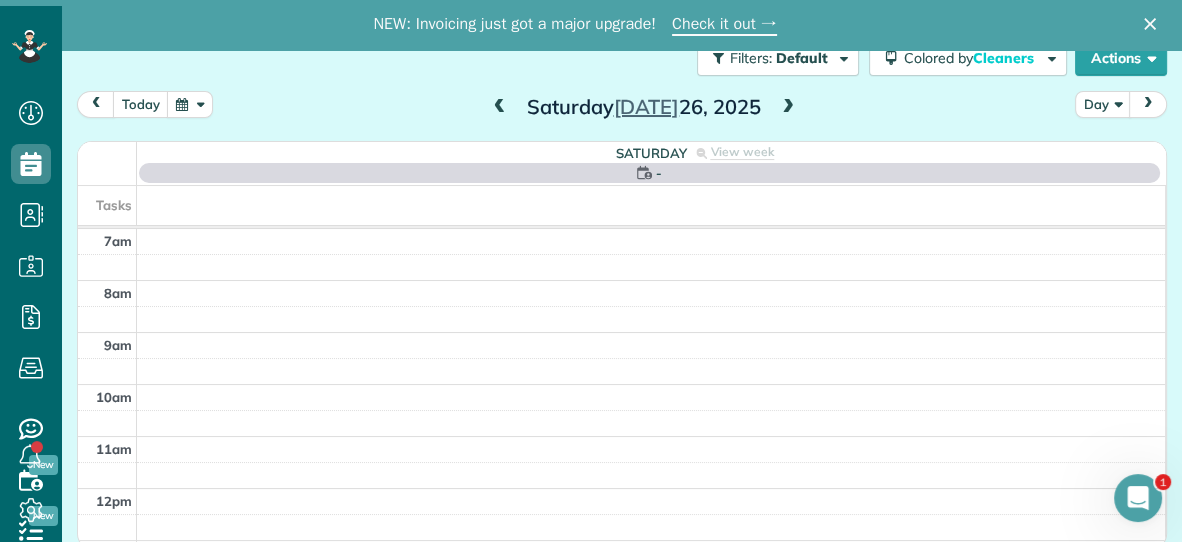 click at bounding box center (788, 108) 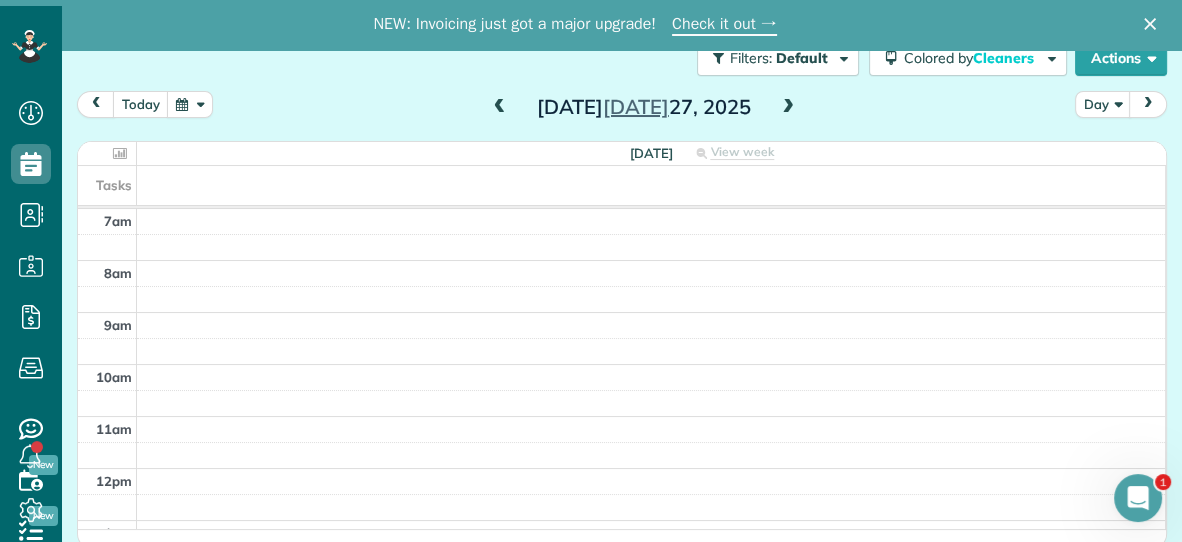 click at bounding box center (788, 108) 